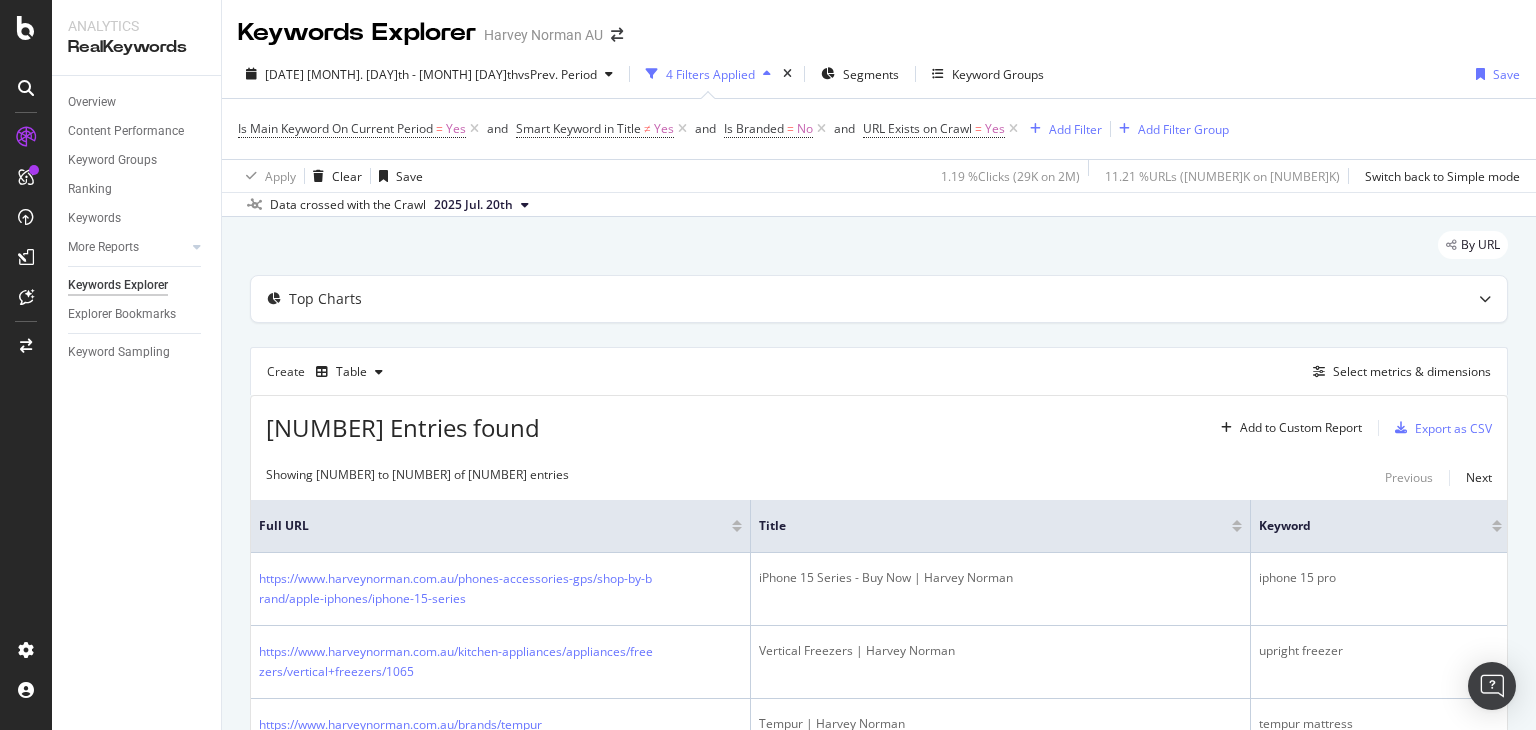 scroll, scrollTop: 0, scrollLeft: 0, axis: both 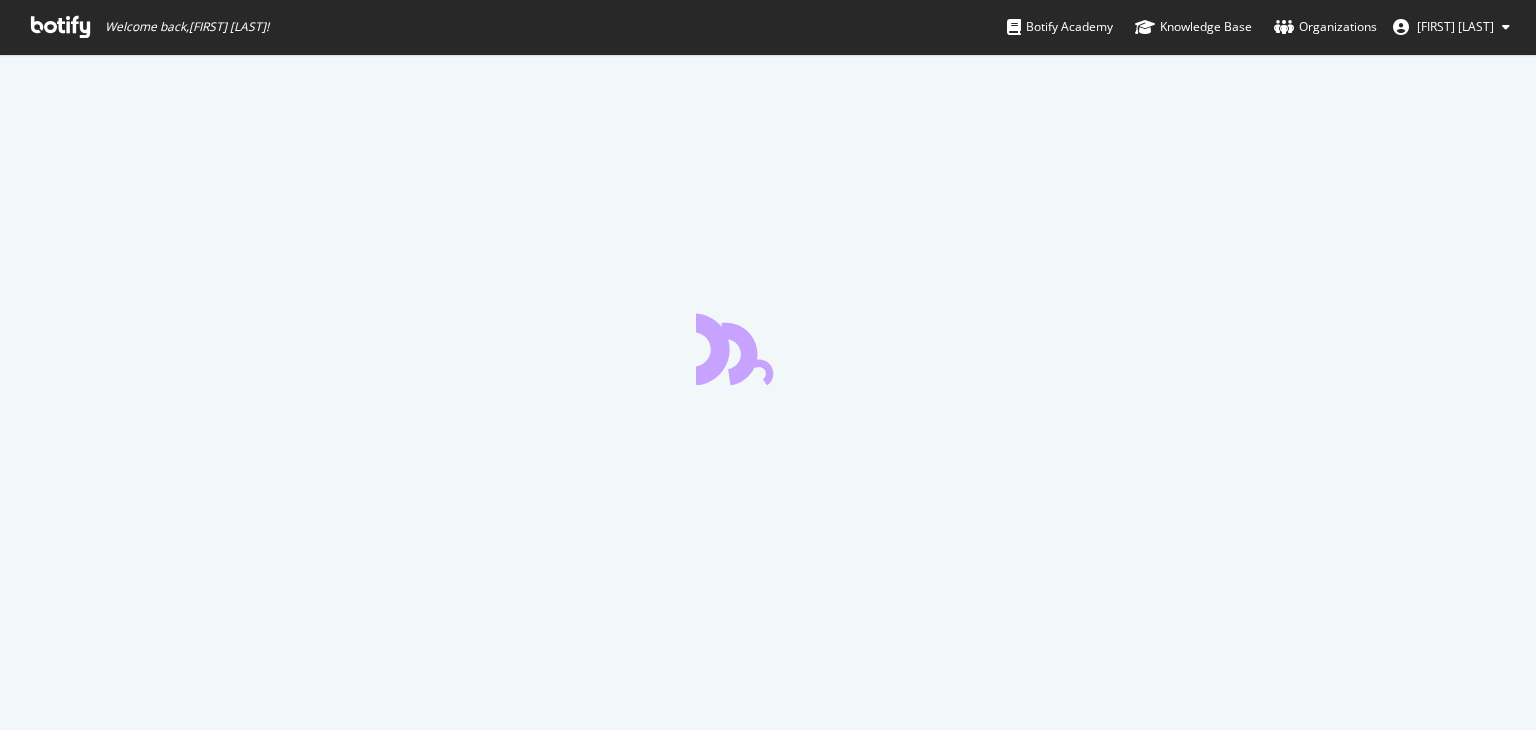 click at bounding box center [60, 27] 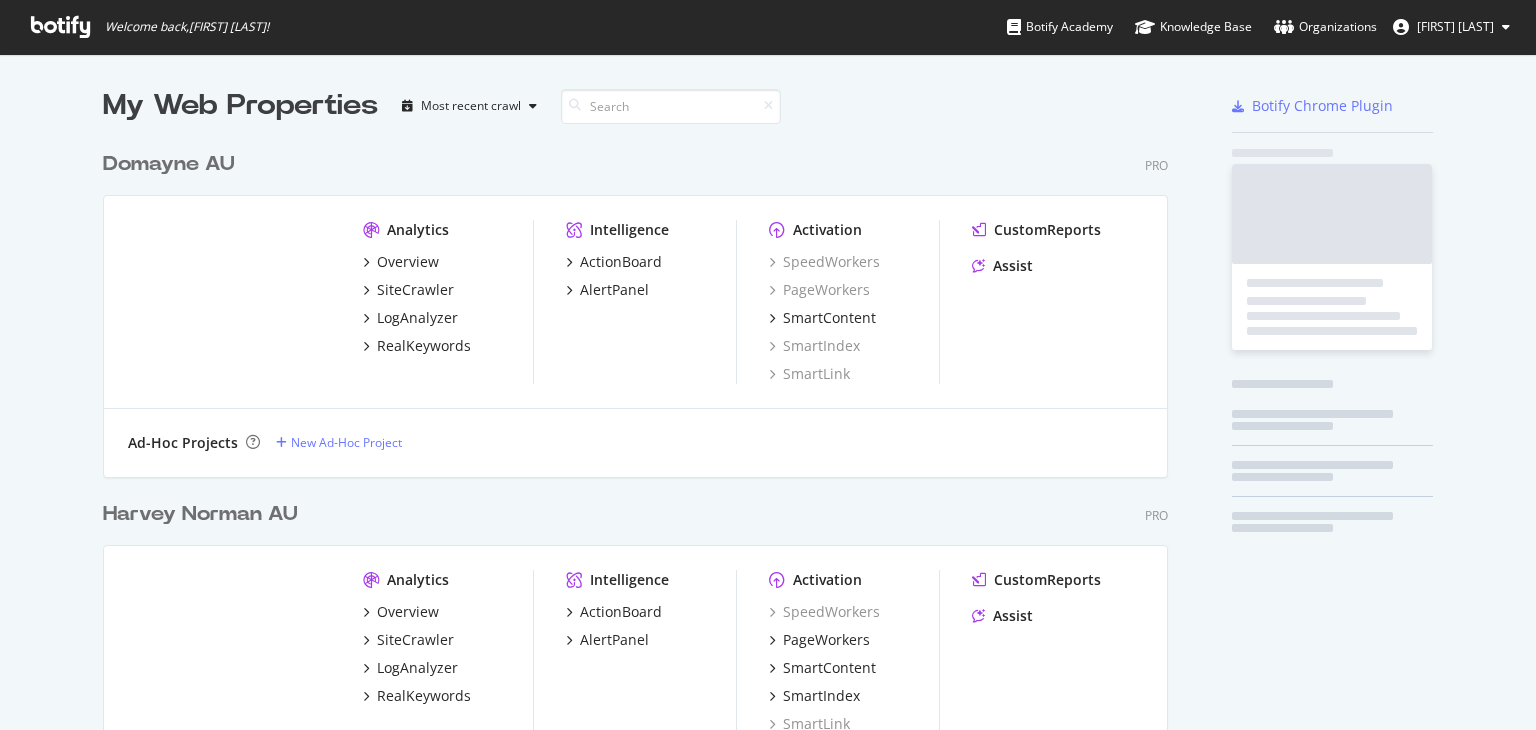 scroll, scrollTop: 16, scrollLeft: 16, axis: both 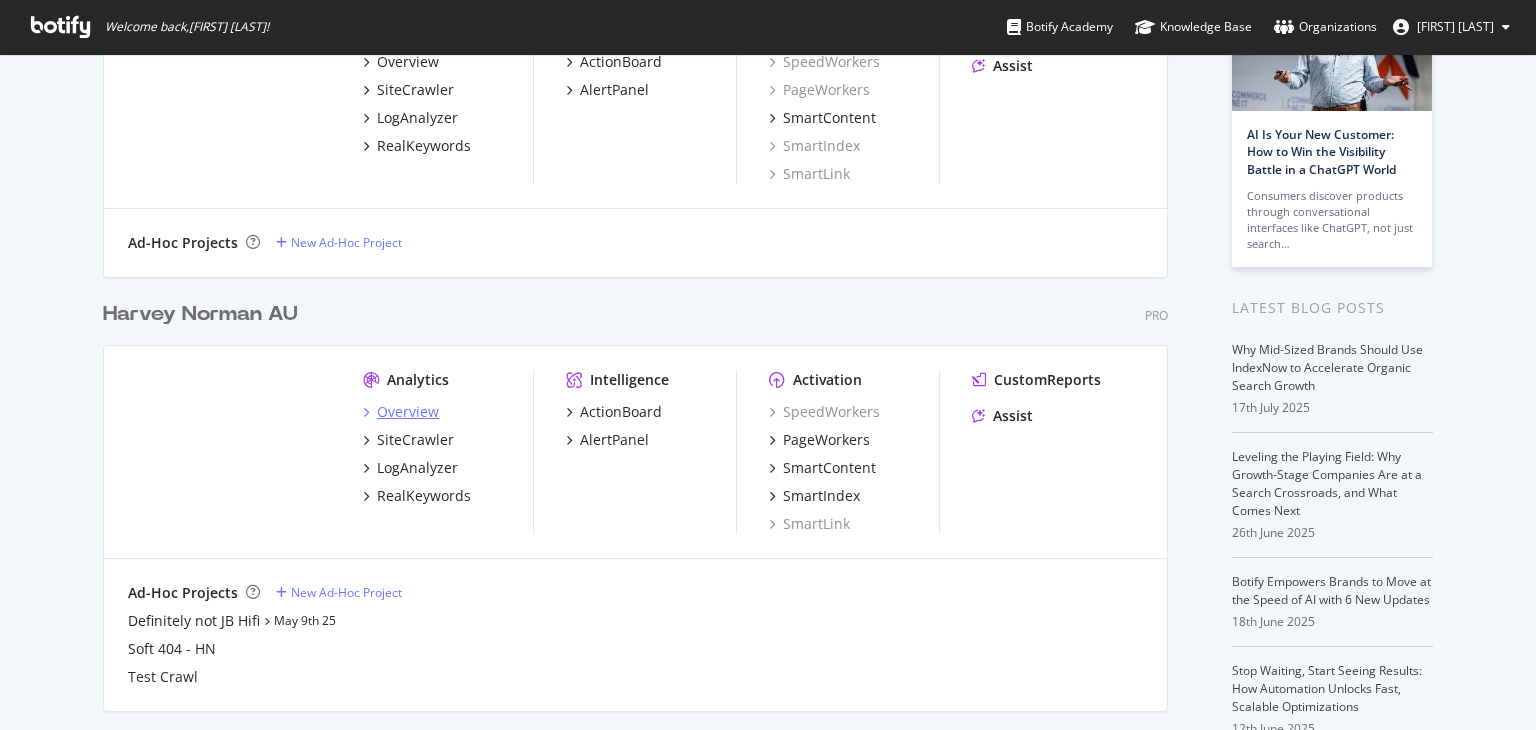 click on "Overview" at bounding box center [408, 412] 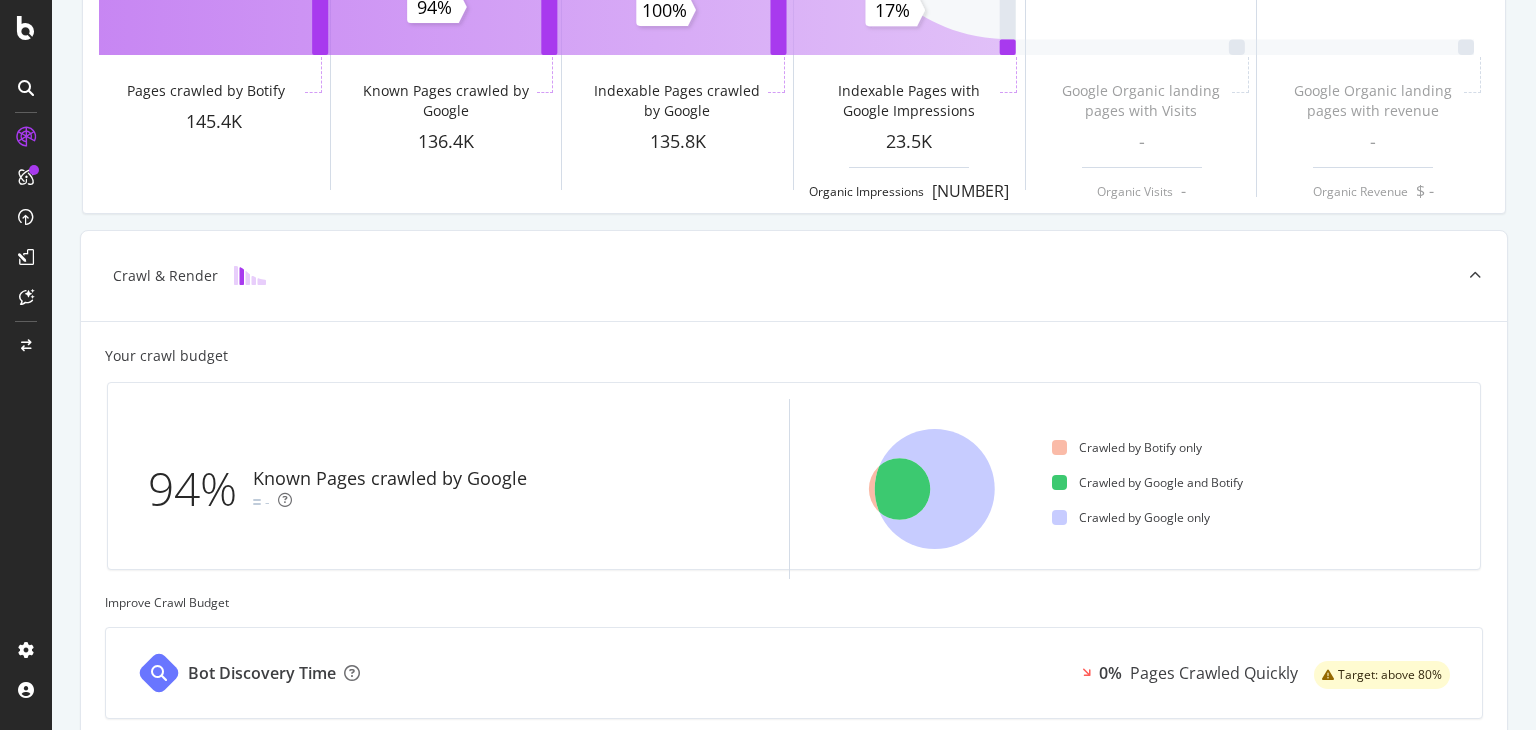 scroll, scrollTop: 100, scrollLeft: 0, axis: vertical 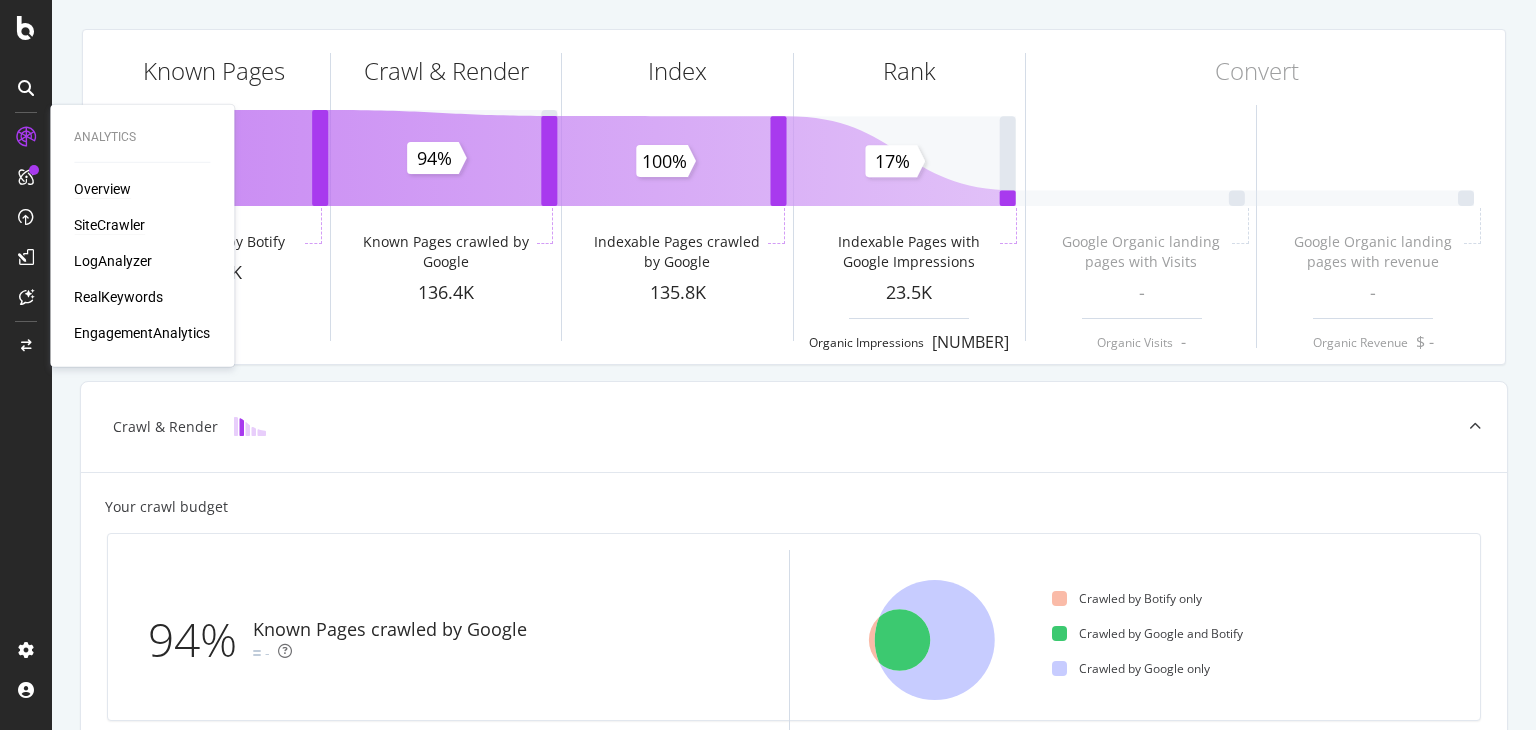click on "SiteCrawler" at bounding box center [109, 225] 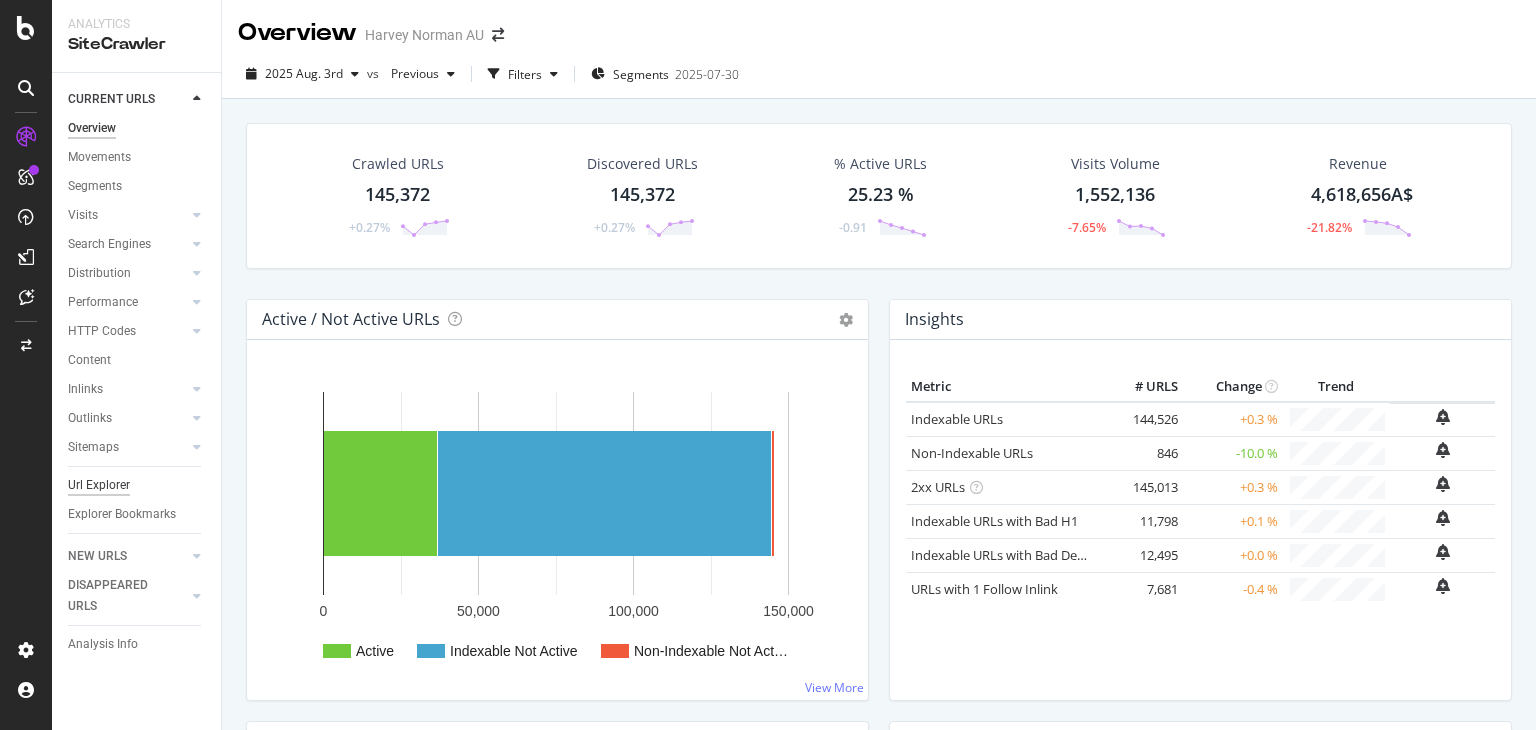 click on "Url Explorer" at bounding box center [99, 485] 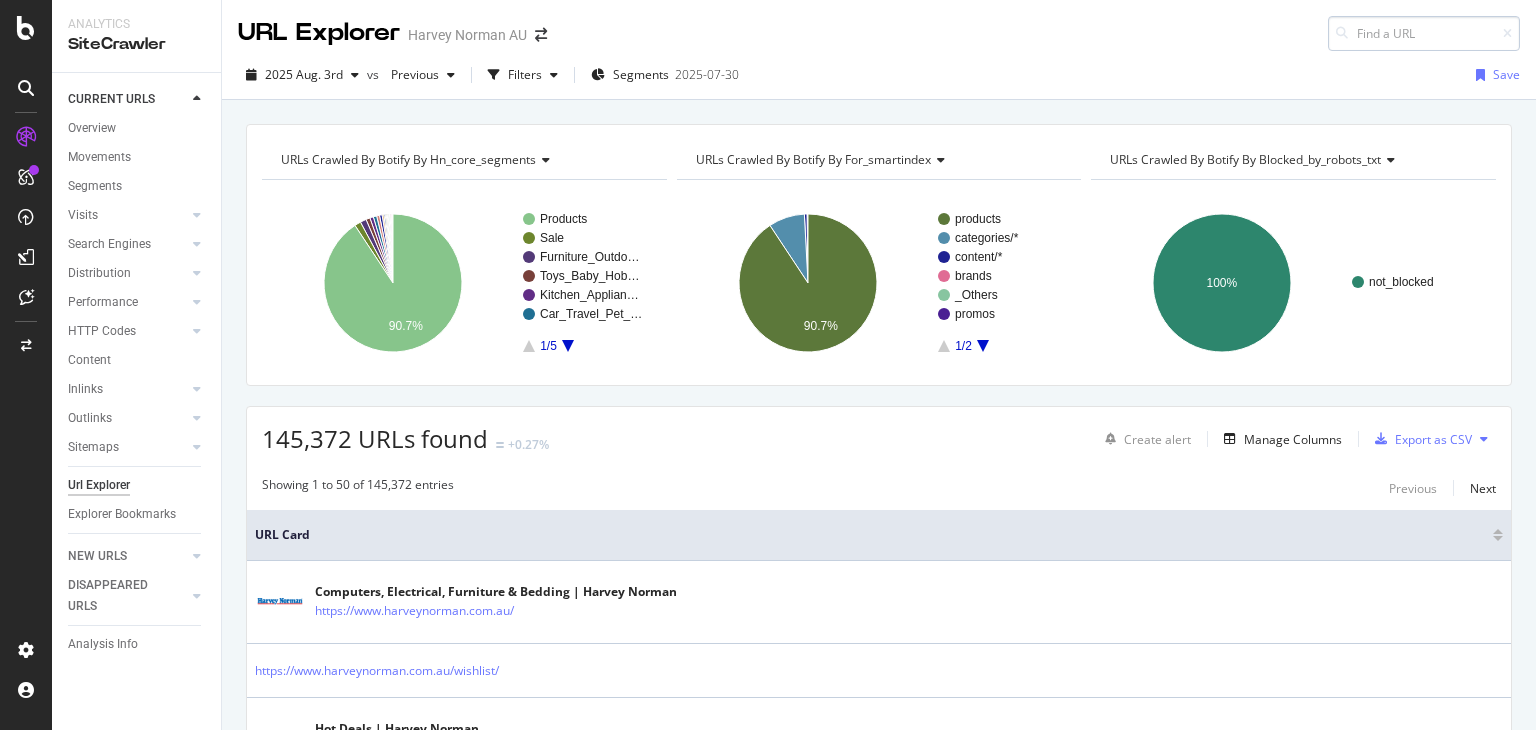 click at bounding box center [1424, 33] 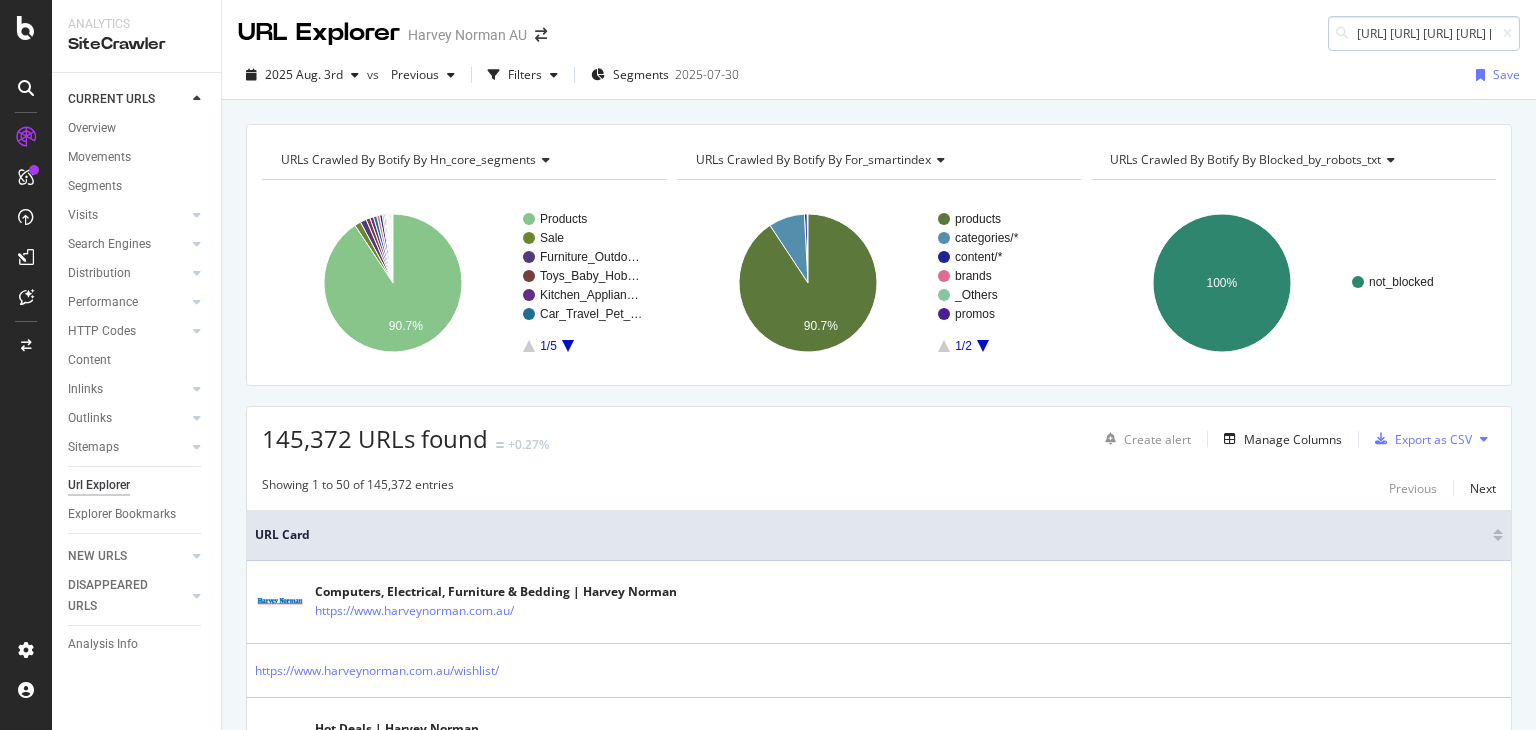 scroll, scrollTop: 0, scrollLeft: 2760, axis: horizontal 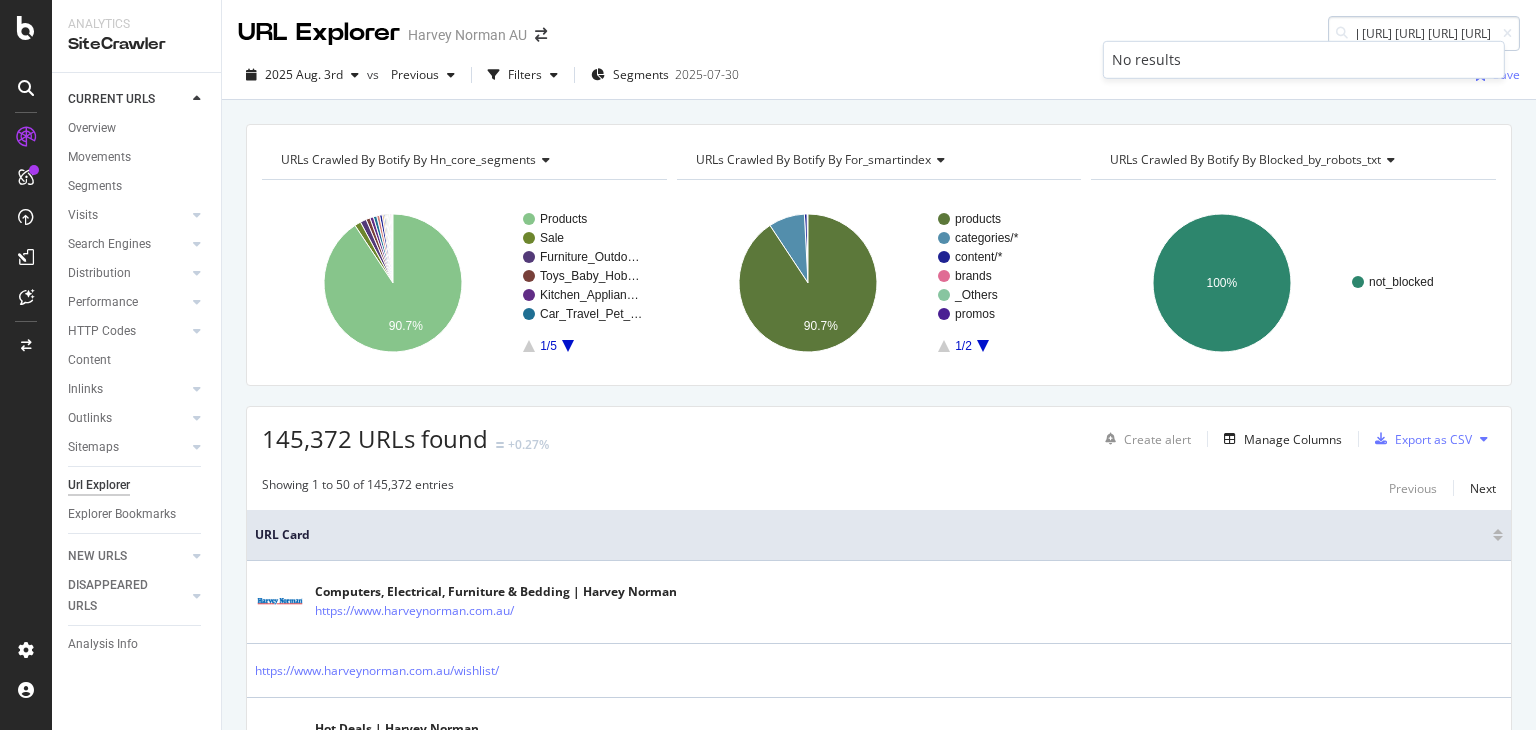 click on "[URL] [URL] [URL] [URL] [URL] [URL] [URL] [URL] [URL]" at bounding box center (1424, 33) 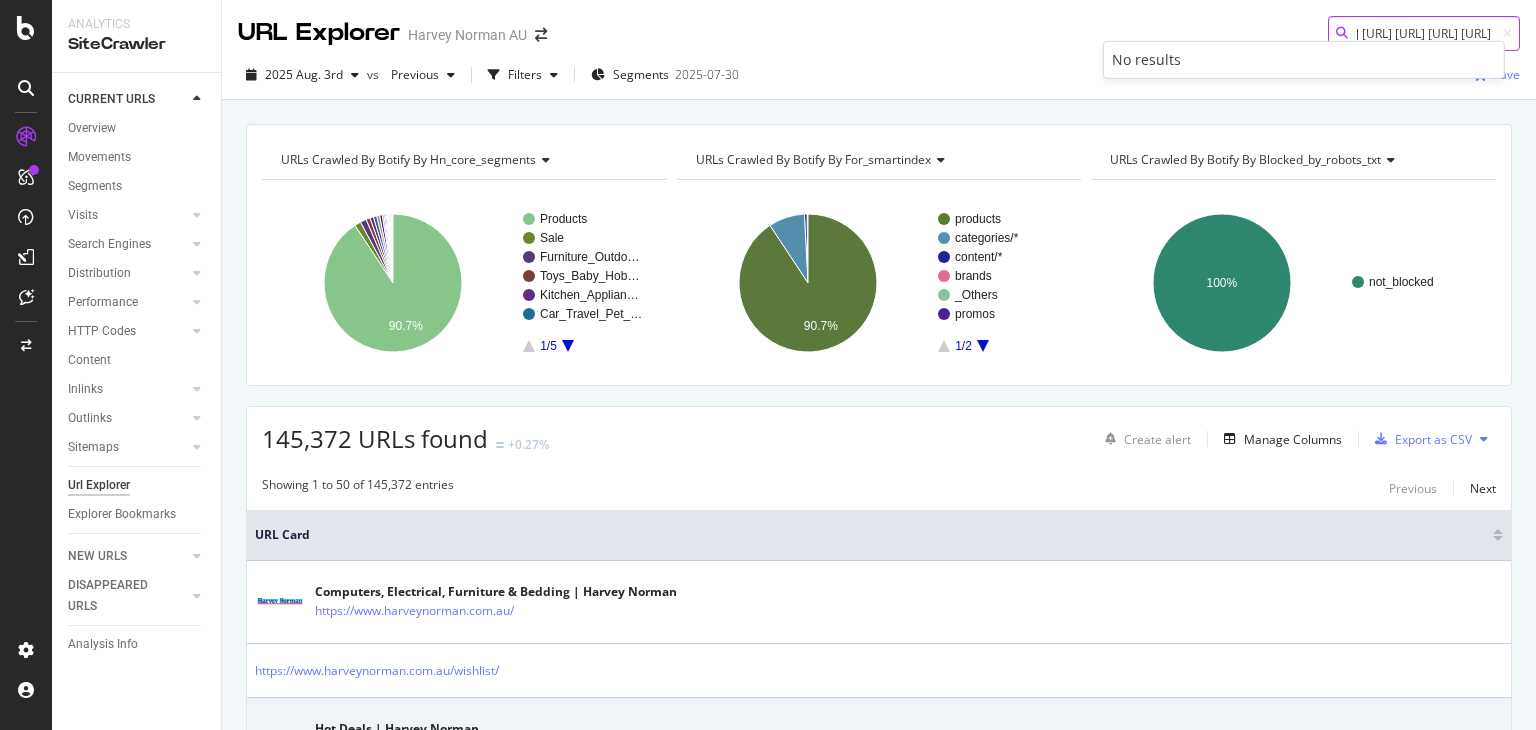 scroll, scrollTop: 0, scrollLeft: 0, axis: both 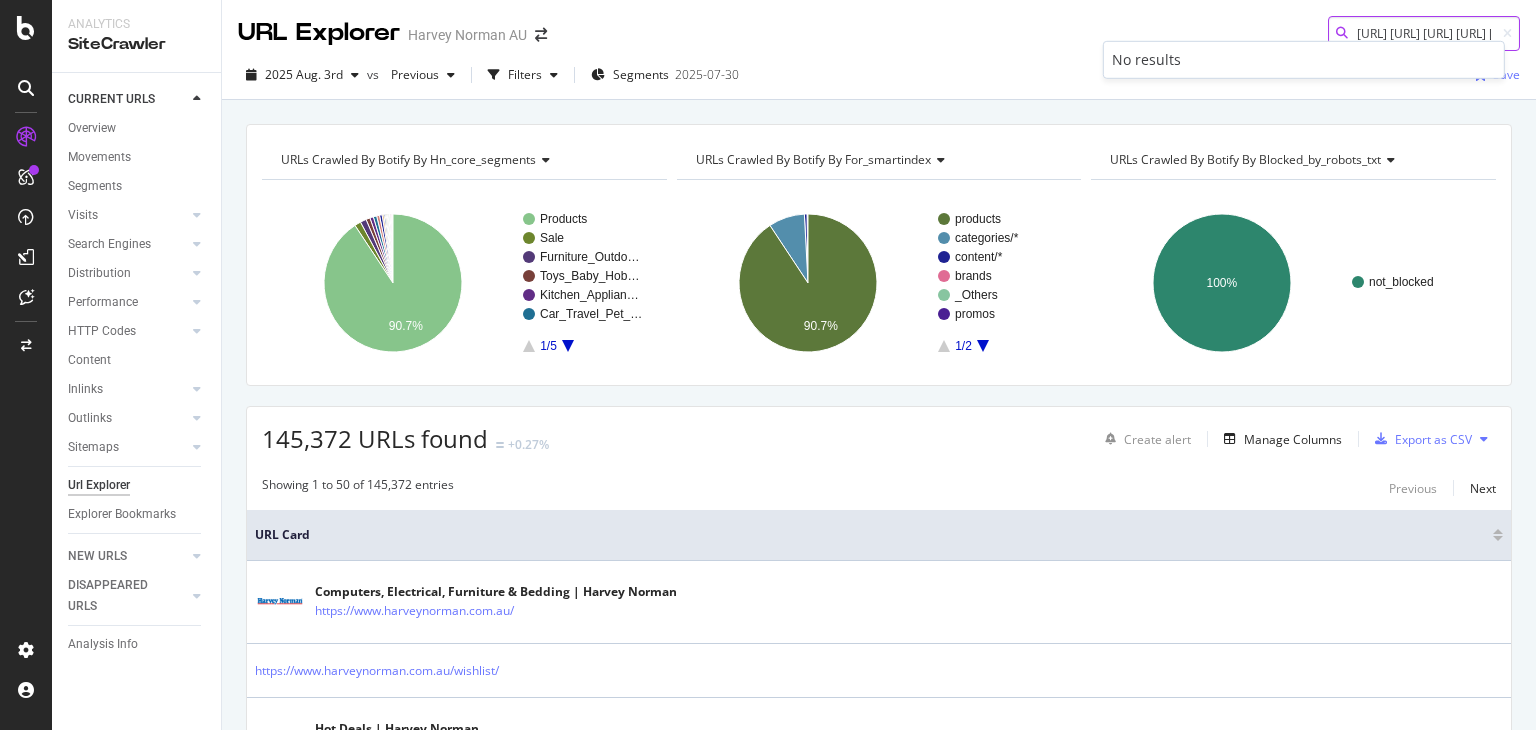 click on "[URL] [URL] [URL] [URL] [URL] [URL] [URL] [URL] [URL]" at bounding box center (1424, 33) 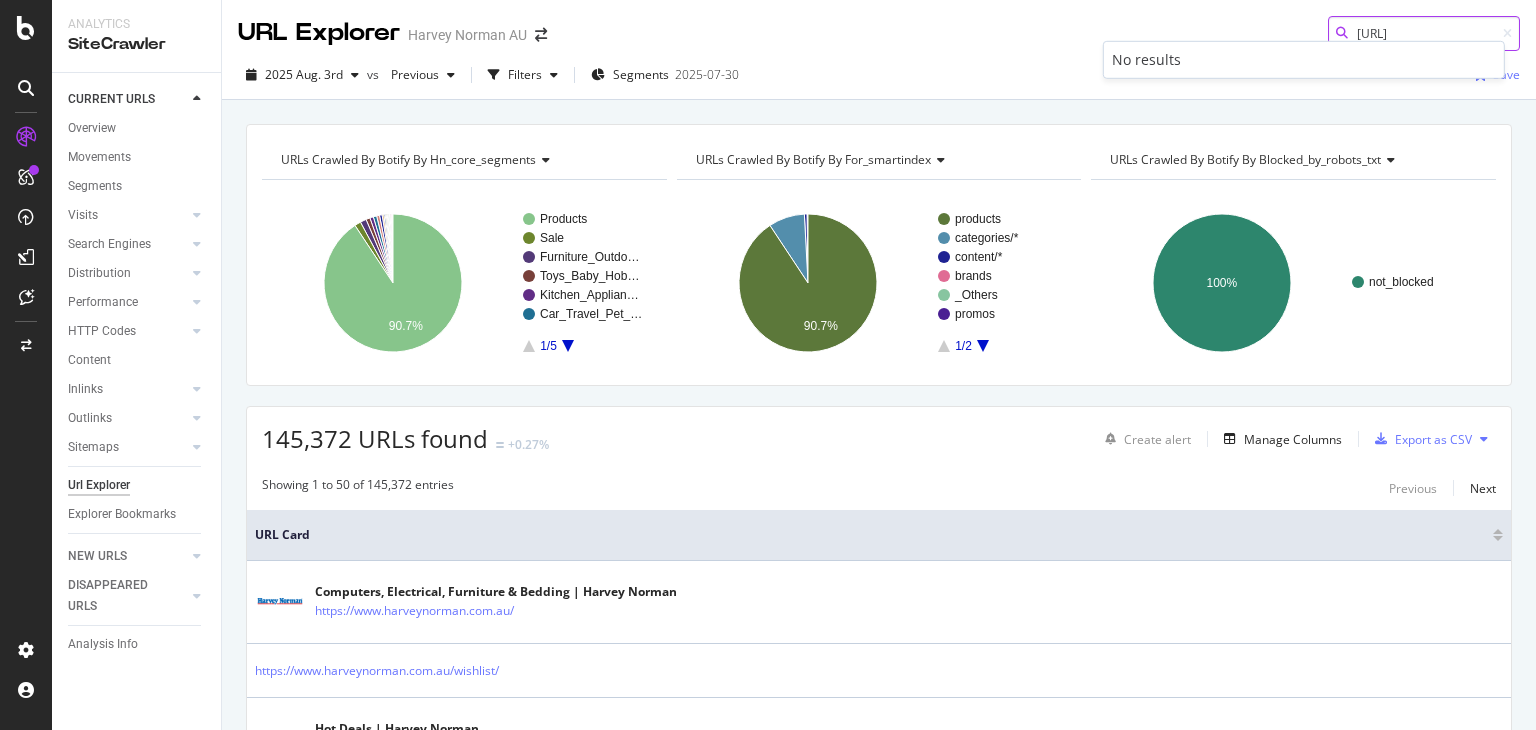 scroll, scrollTop: 0, scrollLeft: 208, axis: horizontal 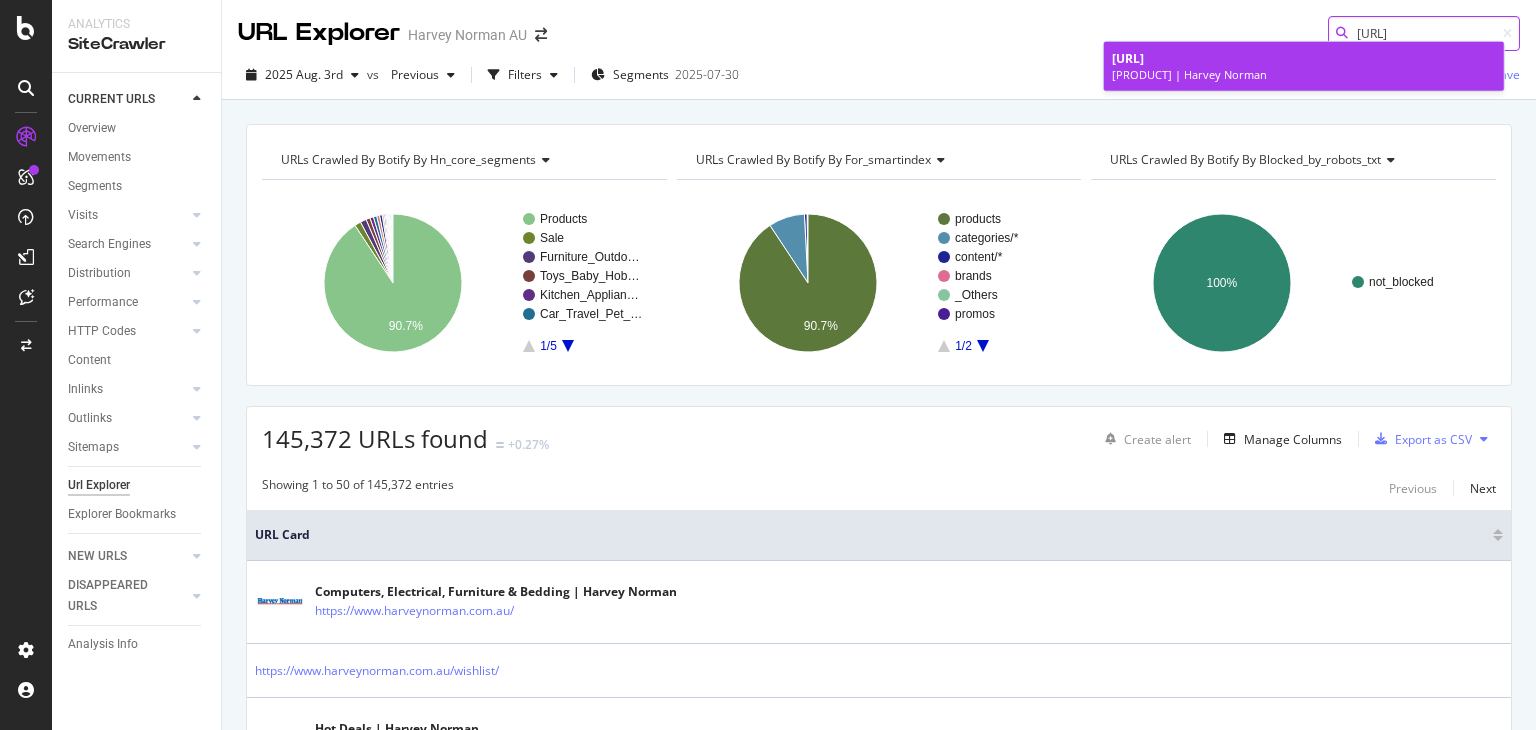 type on "[URL]" 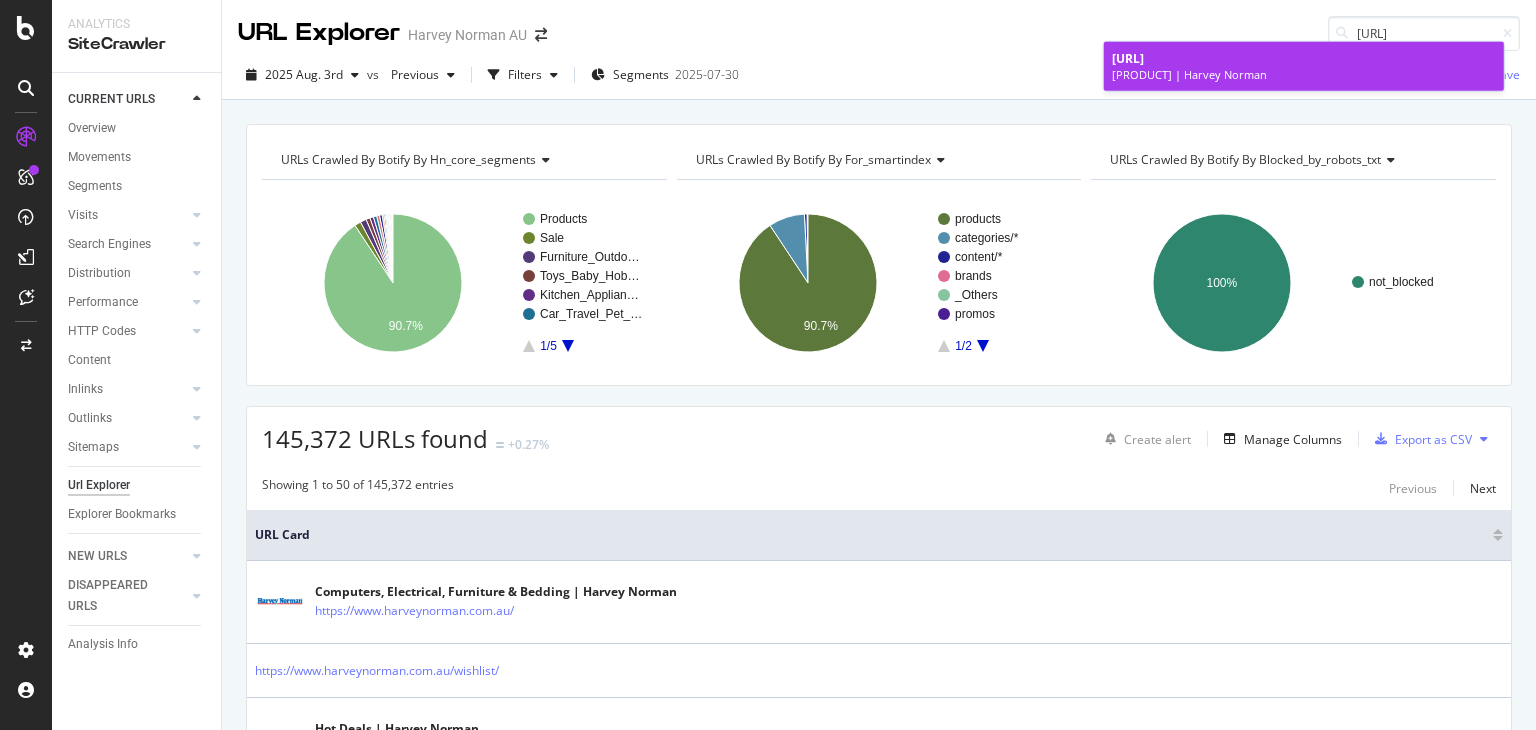 scroll, scrollTop: 0, scrollLeft: 0, axis: both 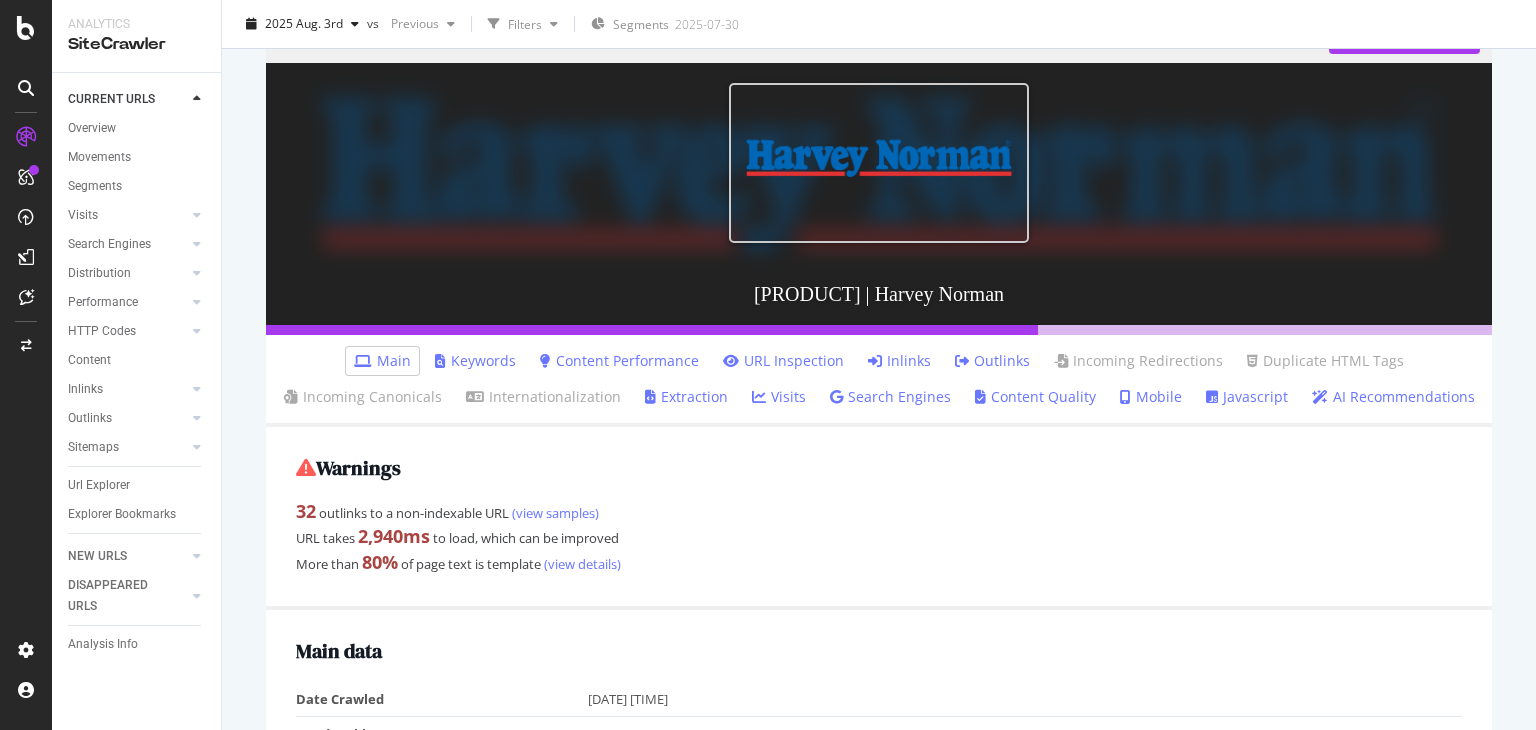 click on "Inlinks" at bounding box center (899, 361) 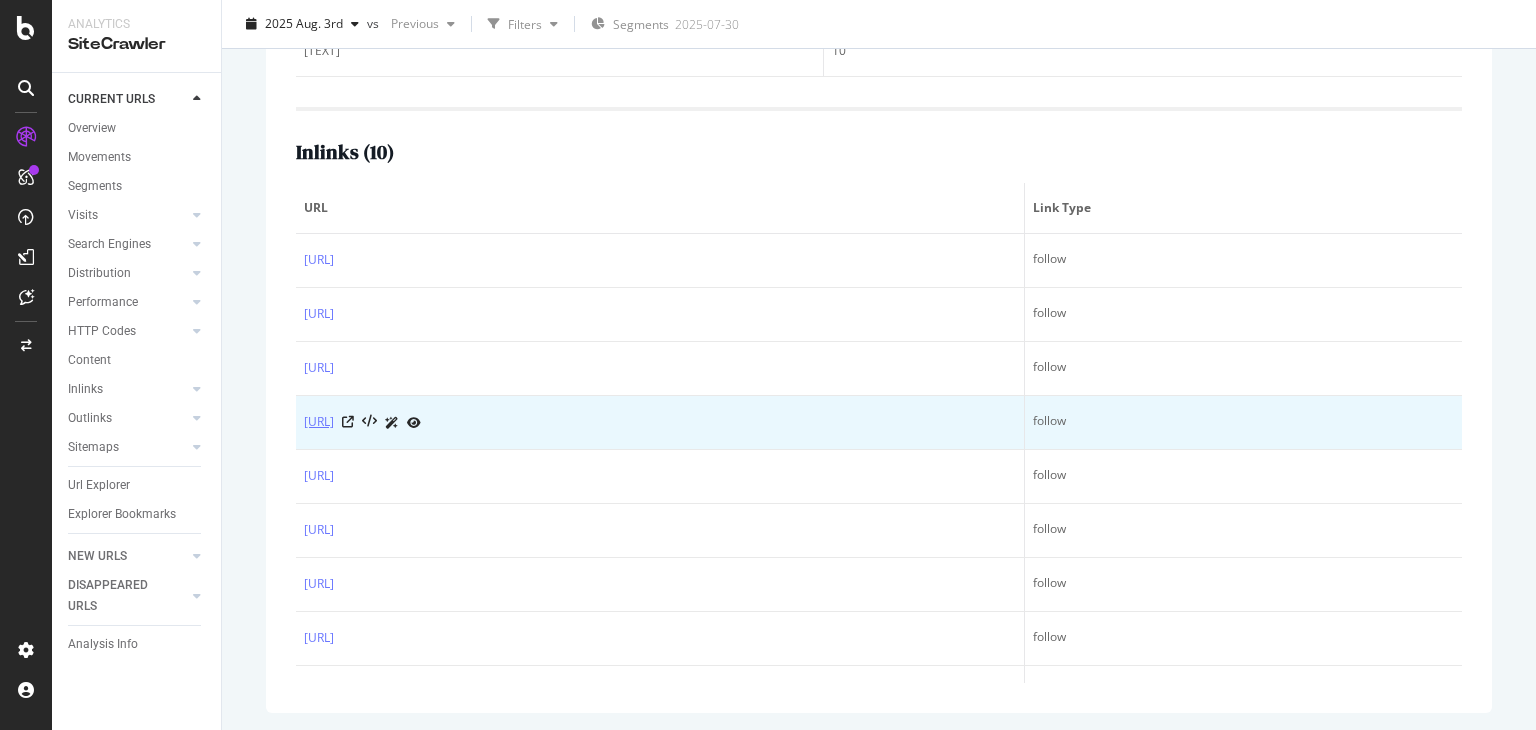 scroll, scrollTop: 726, scrollLeft: 0, axis: vertical 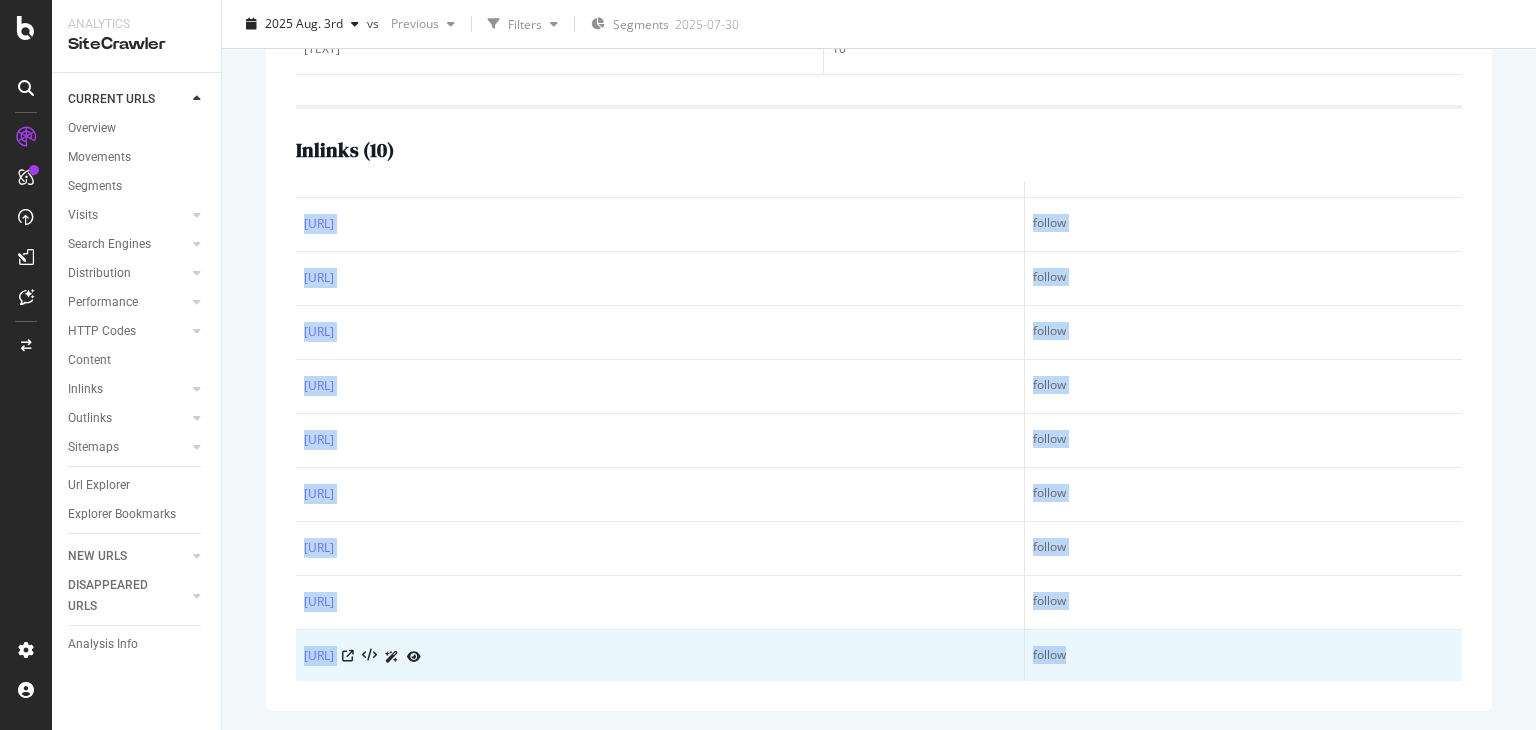 drag, startPoint x: 302, startPoint y: 200, endPoint x: 1078, endPoint y: 645, distance: 894.53955 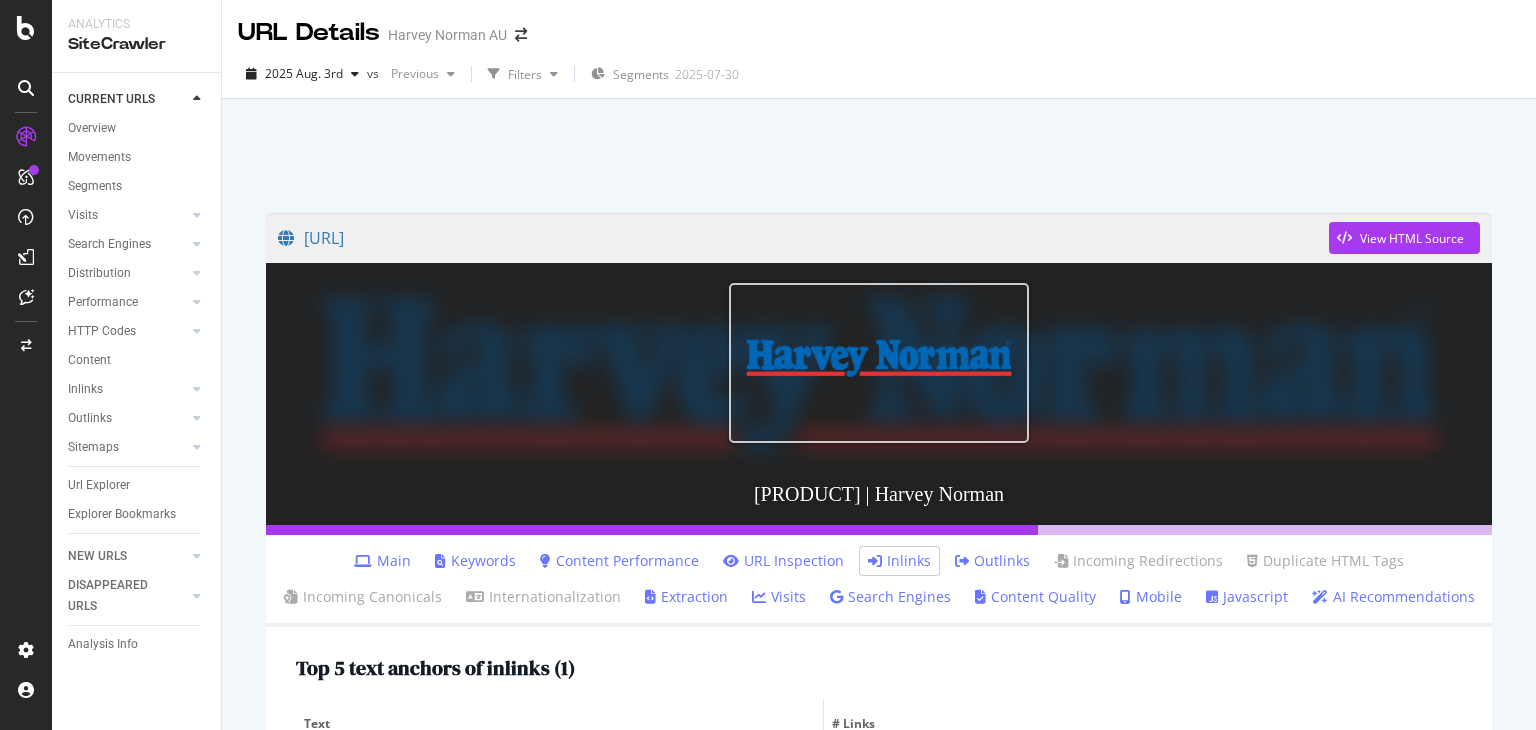 scroll, scrollTop: 0, scrollLeft: 0, axis: both 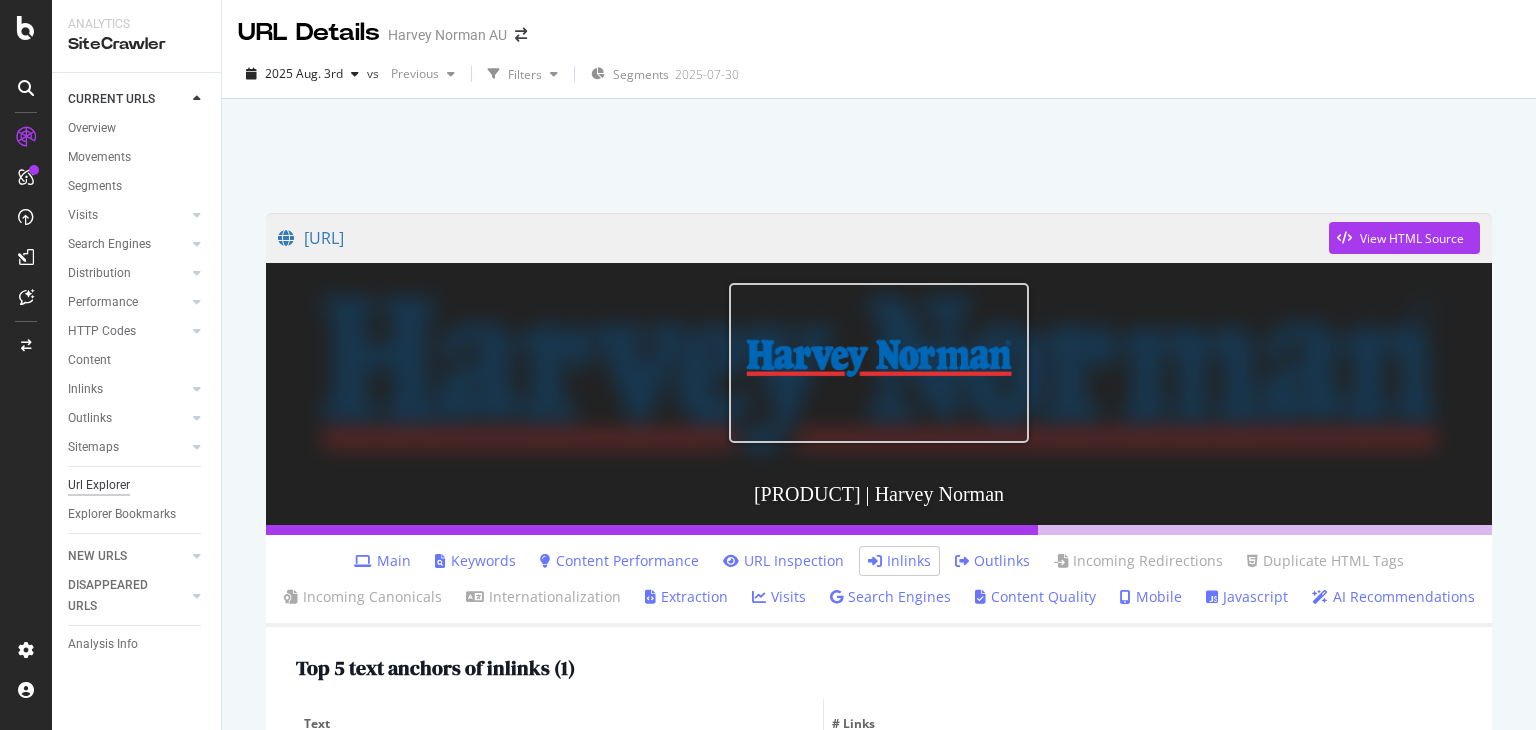 click on "Url Explorer" at bounding box center [99, 485] 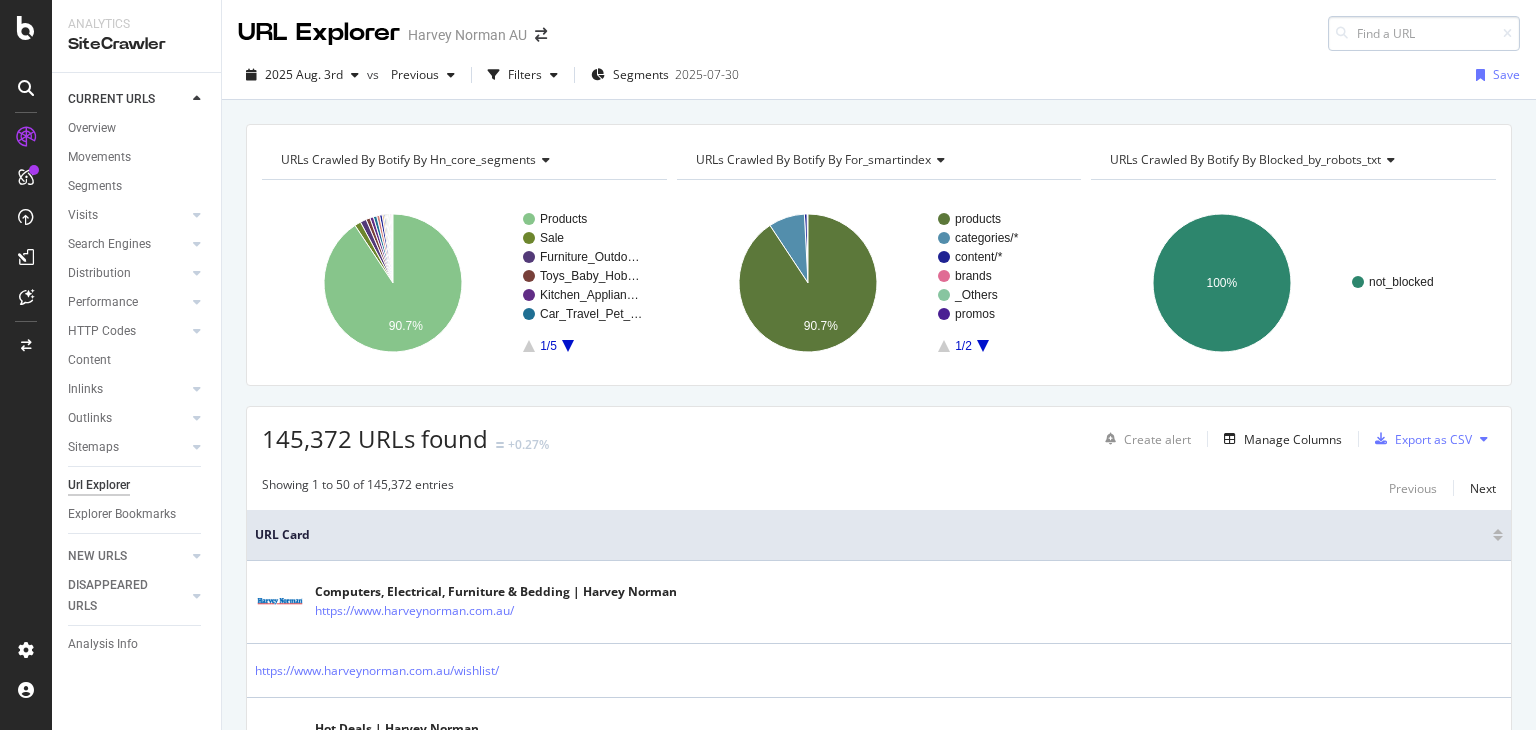 click at bounding box center [1424, 33] 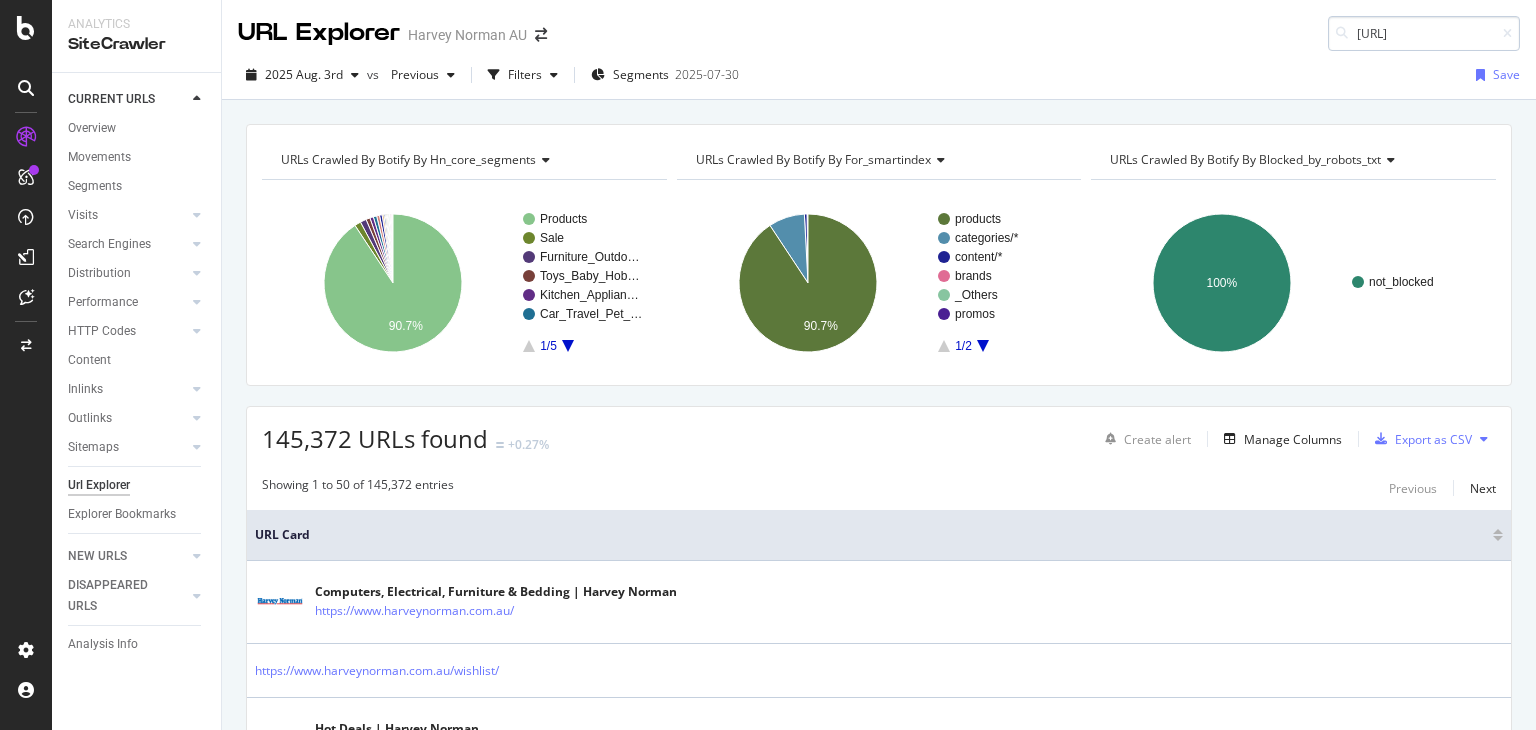scroll, scrollTop: 0, scrollLeft: 185, axis: horizontal 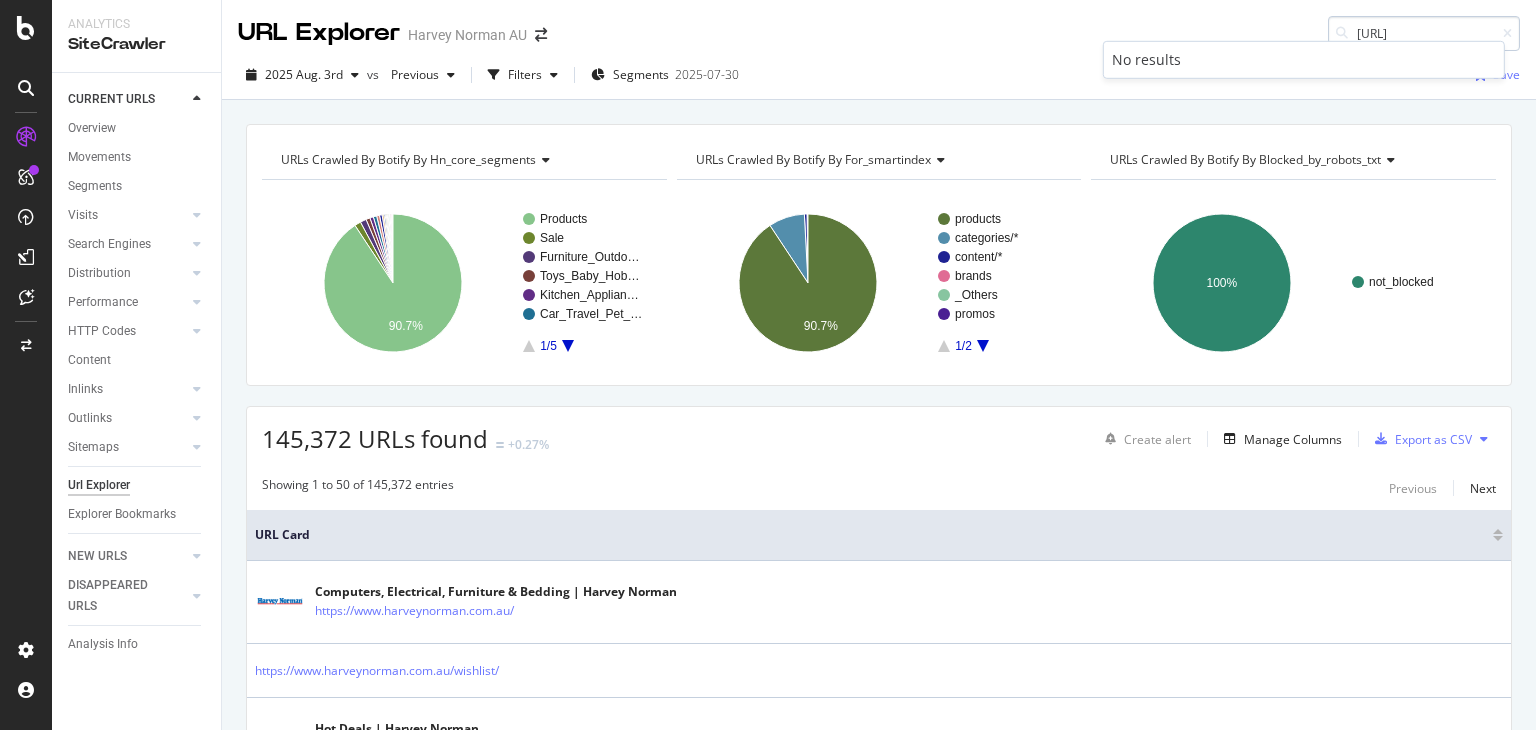 click on "[URL]" at bounding box center [1424, 33] 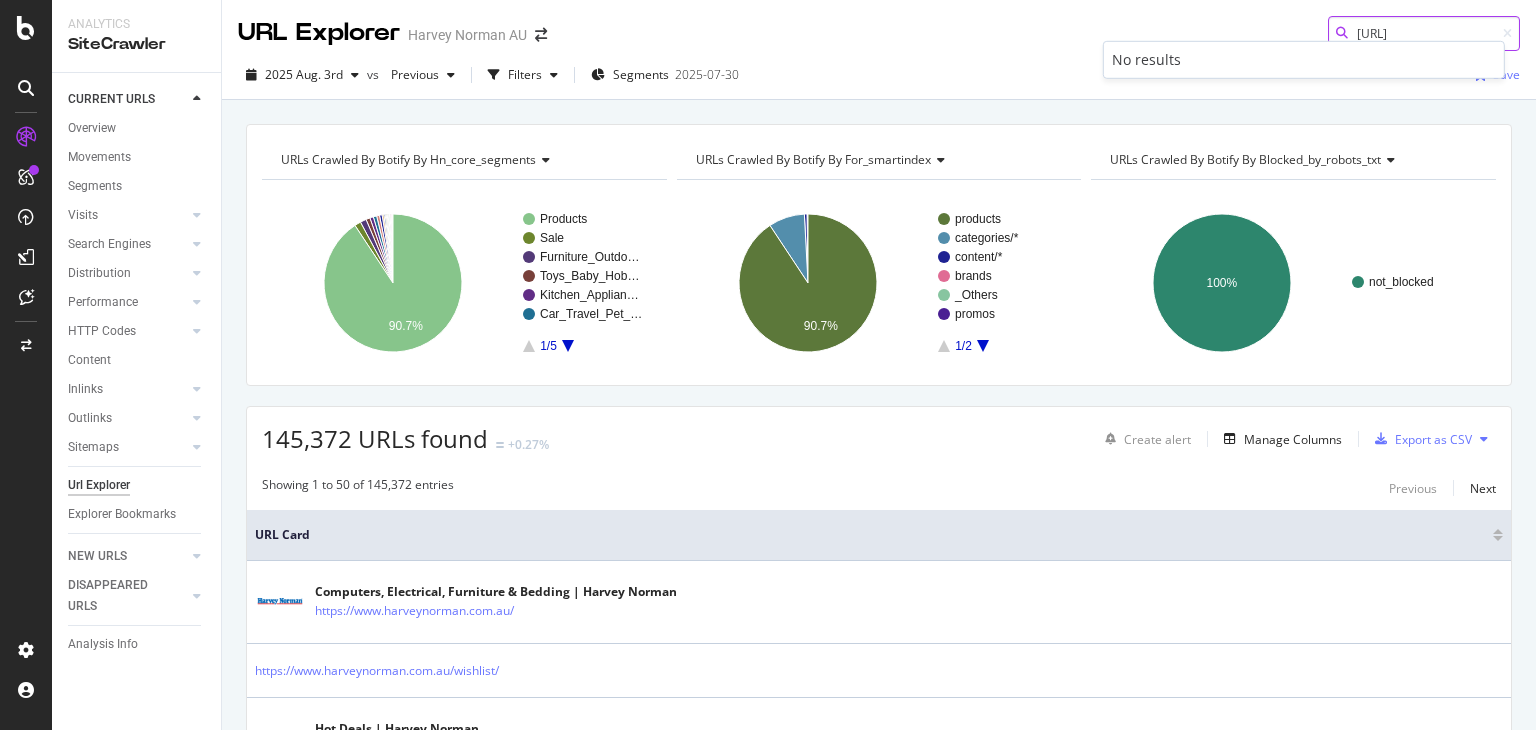 scroll, scrollTop: 0, scrollLeft: 0, axis: both 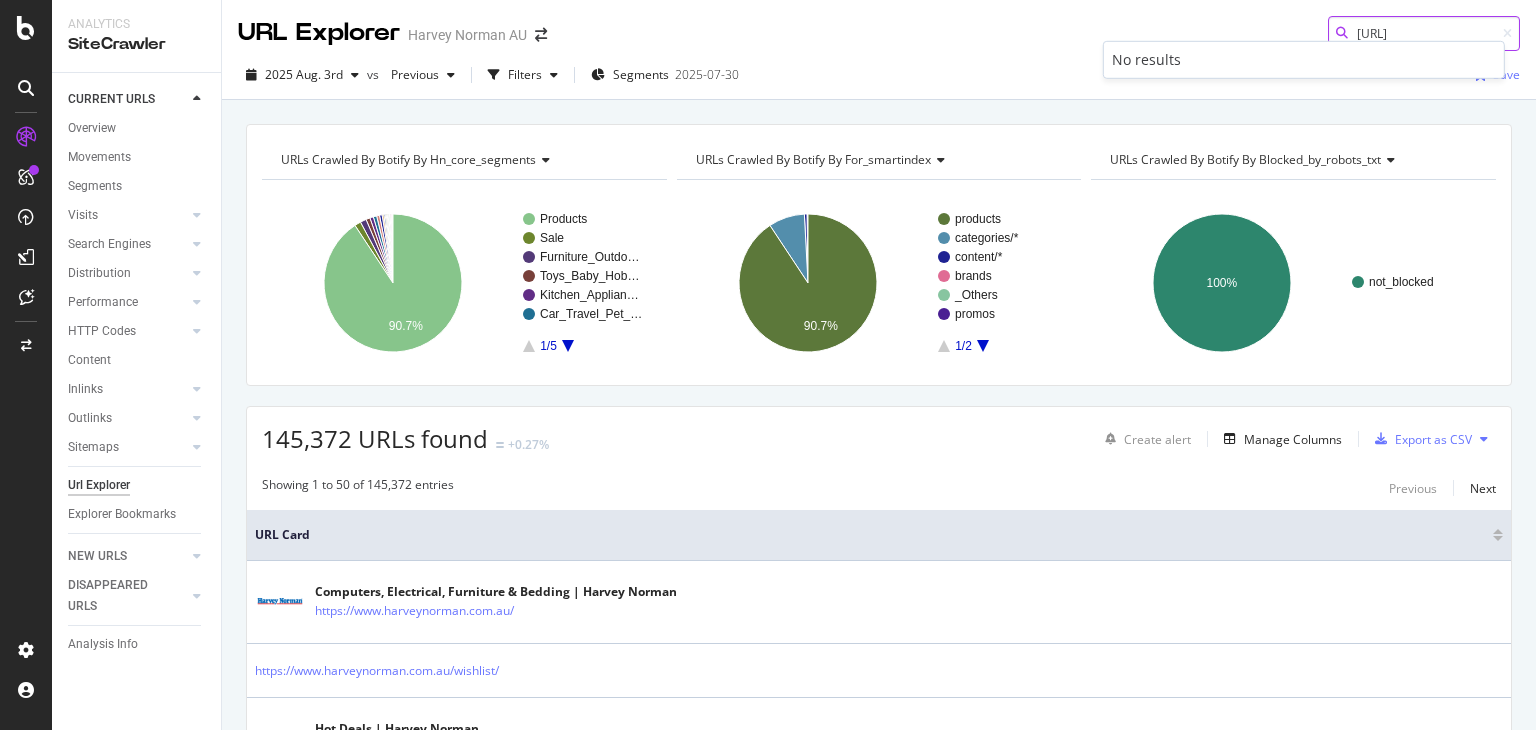 click on "[URL]" at bounding box center [1424, 33] 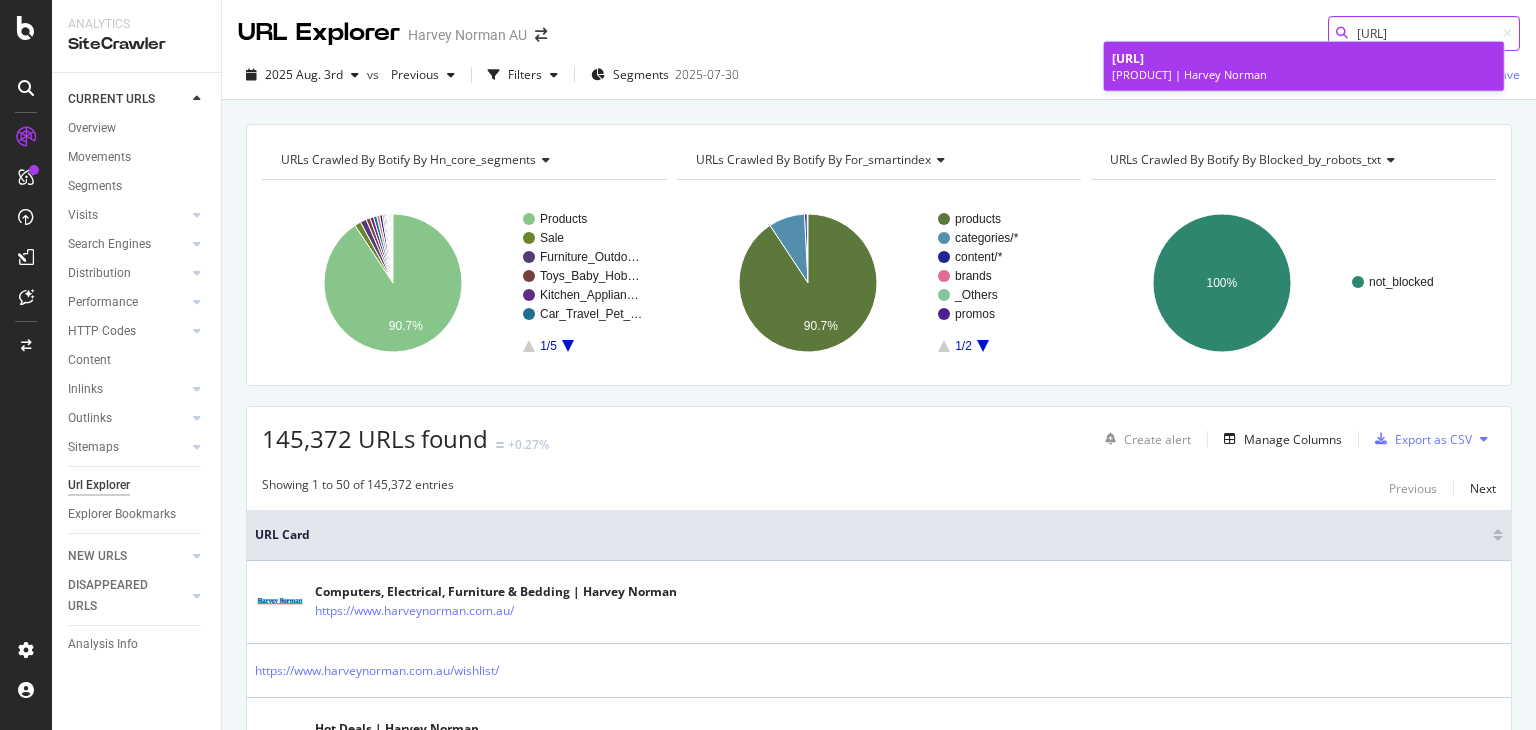 type on "[URL]" 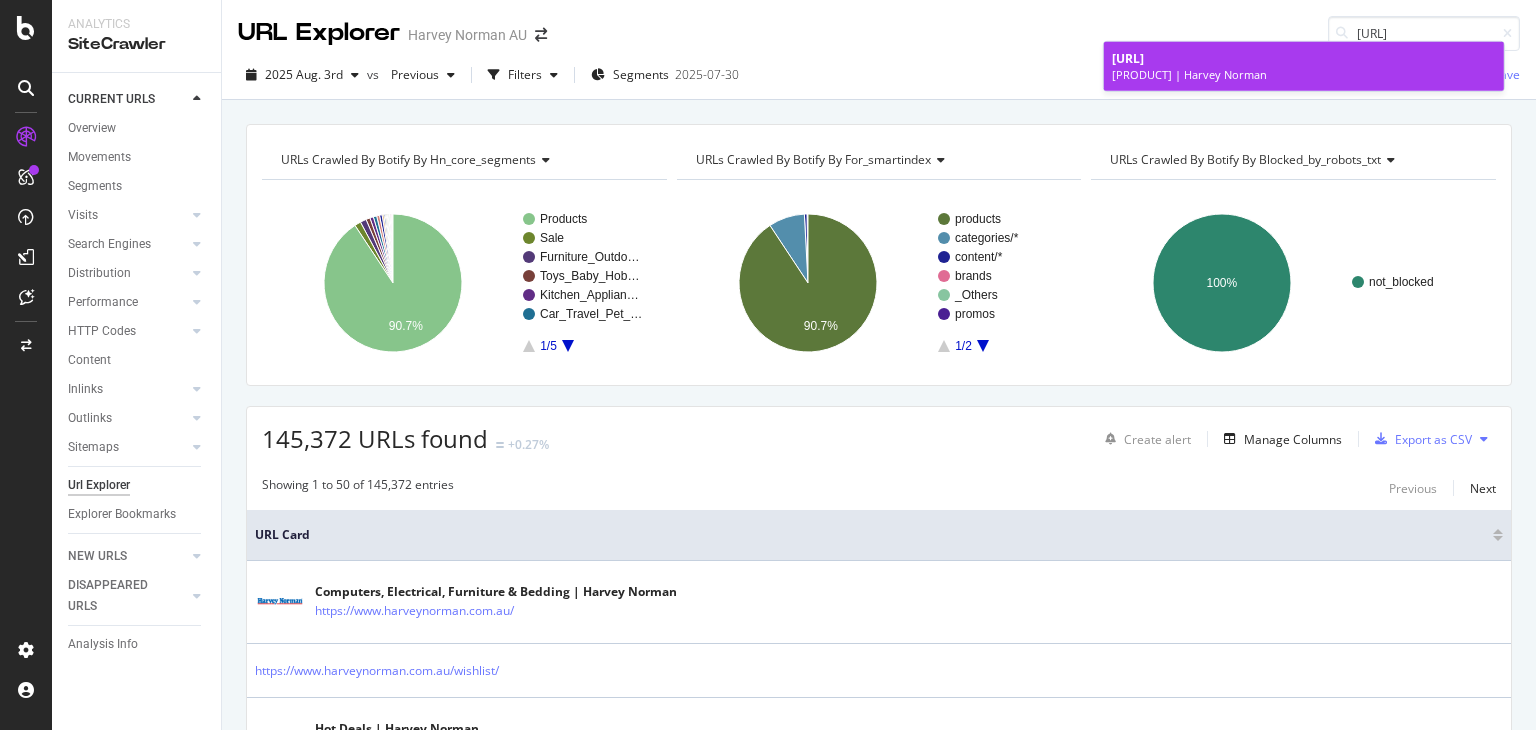 scroll, scrollTop: 0, scrollLeft: 0, axis: both 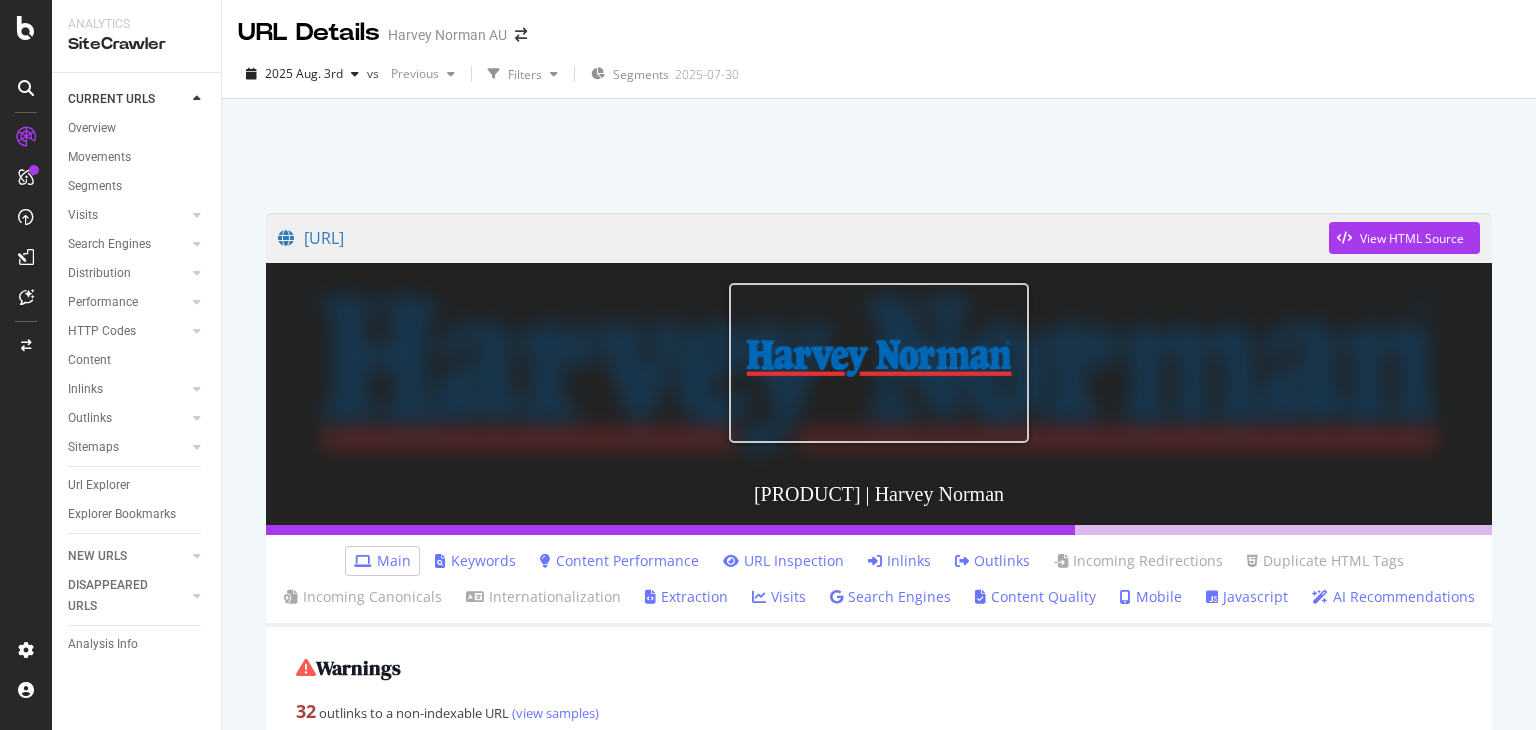 click at bounding box center (875, 561) 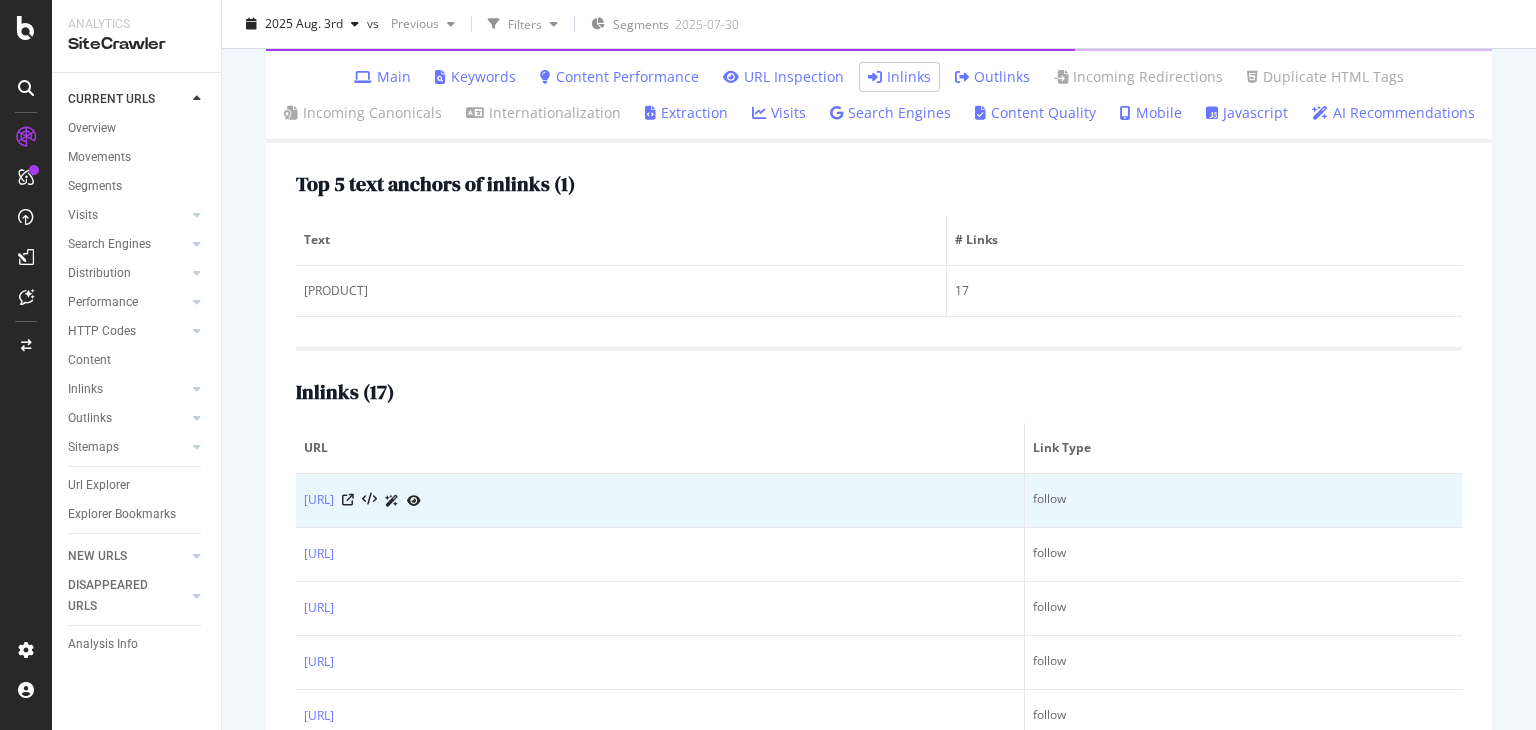 scroll, scrollTop: 500, scrollLeft: 0, axis: vertical 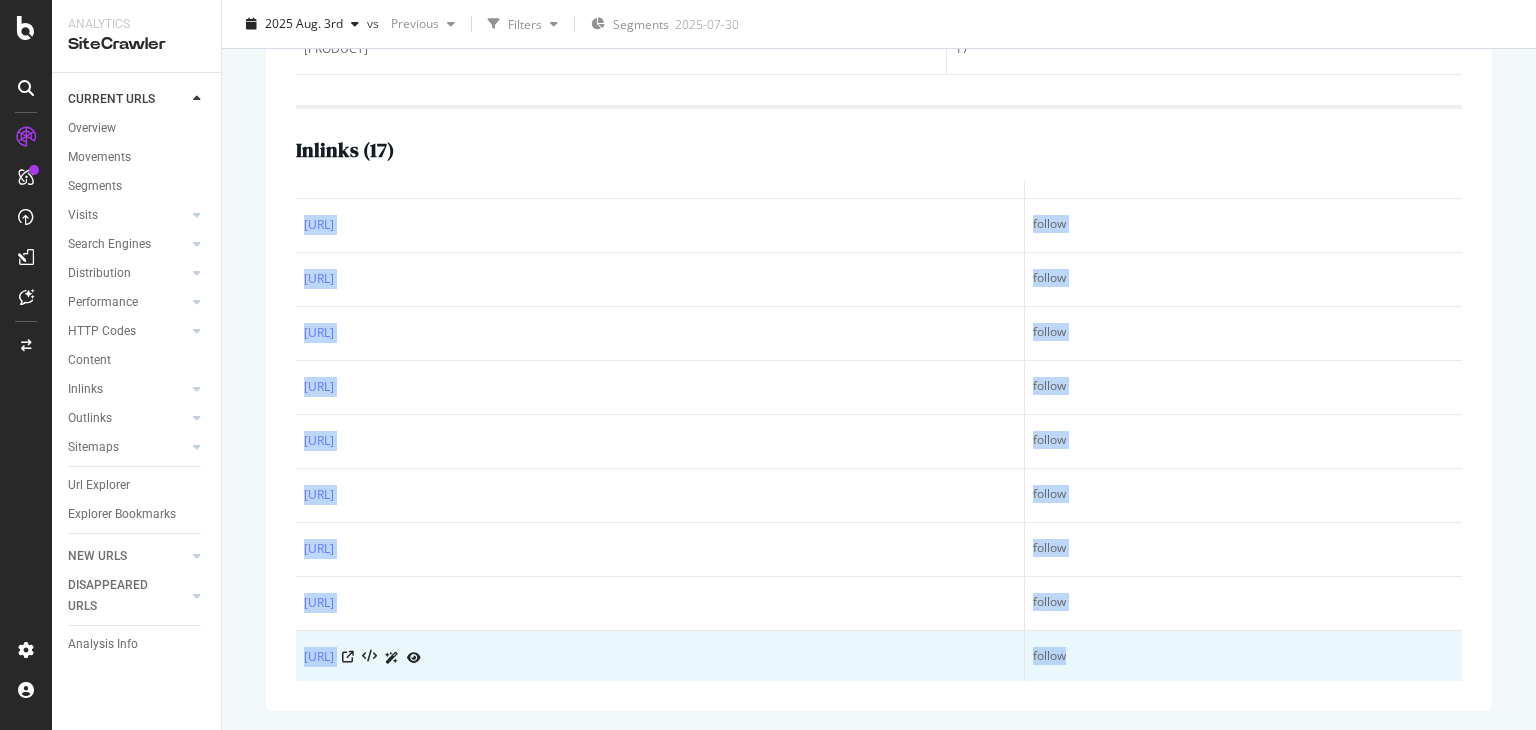 drag, startPoint x: 296, startPoint y: 551, endPoint x: 1091, endPoint y: 661, distance: 802.574 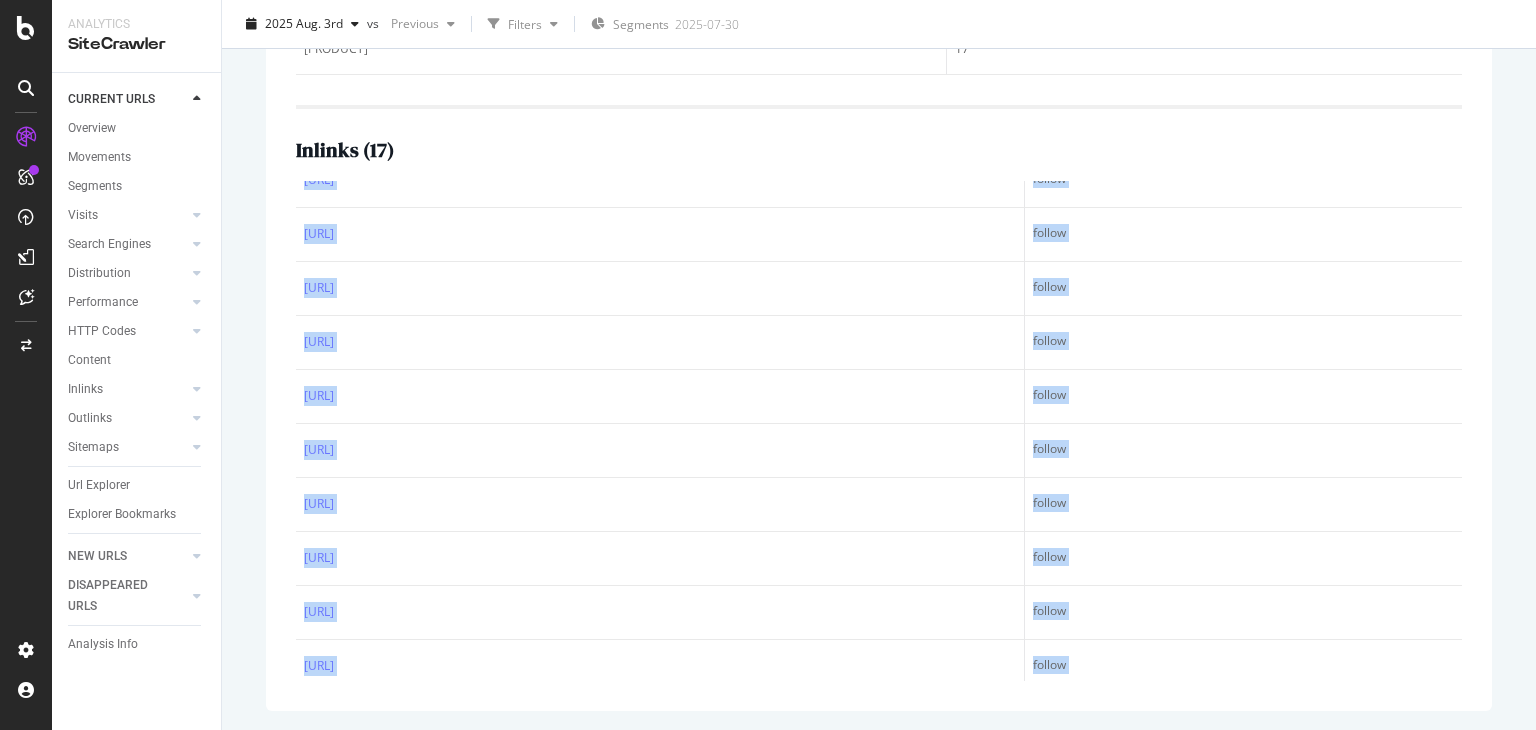 scroll, scrollTop: 0, scrollLeft: 0, axis: both 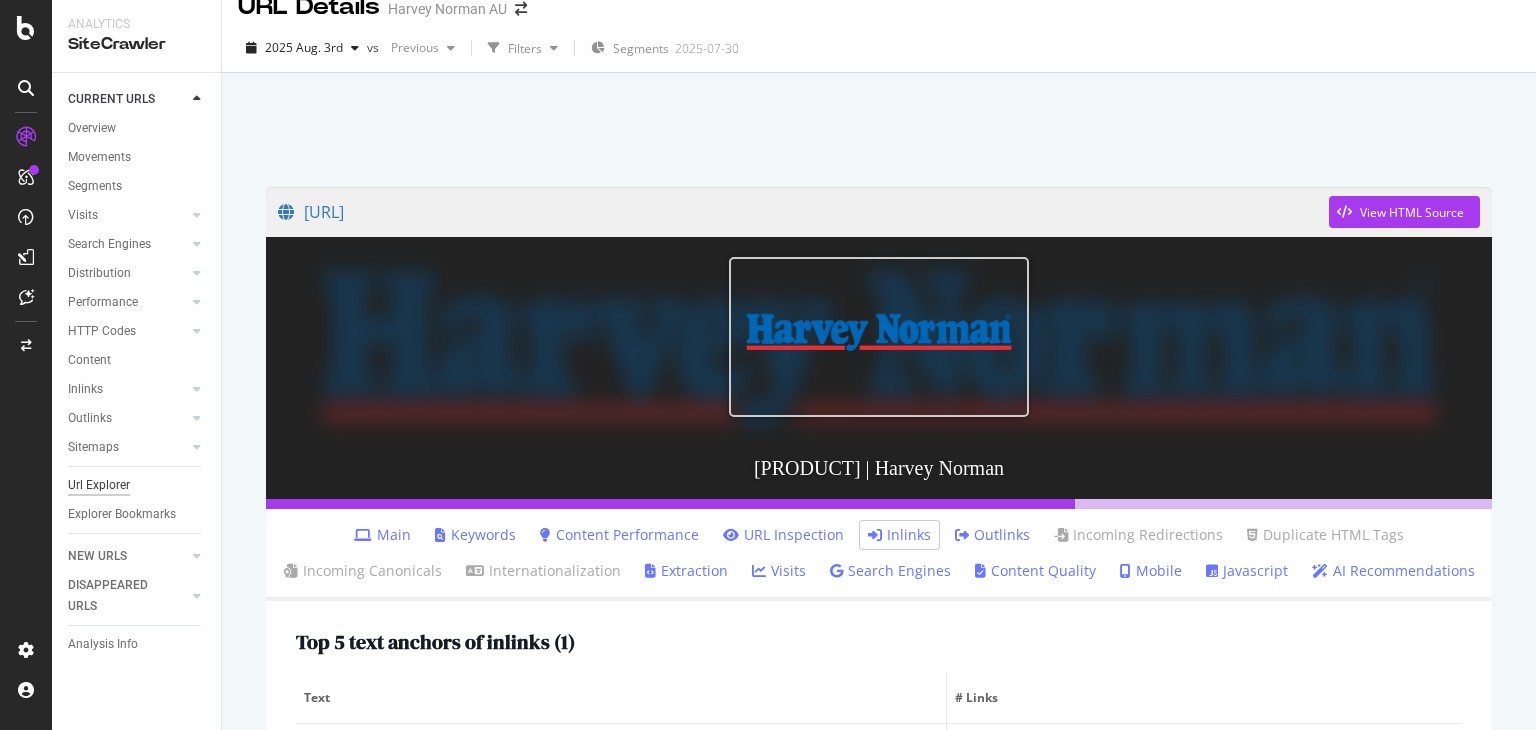 click on "Url Explorer" at bounding box center [99, 485] 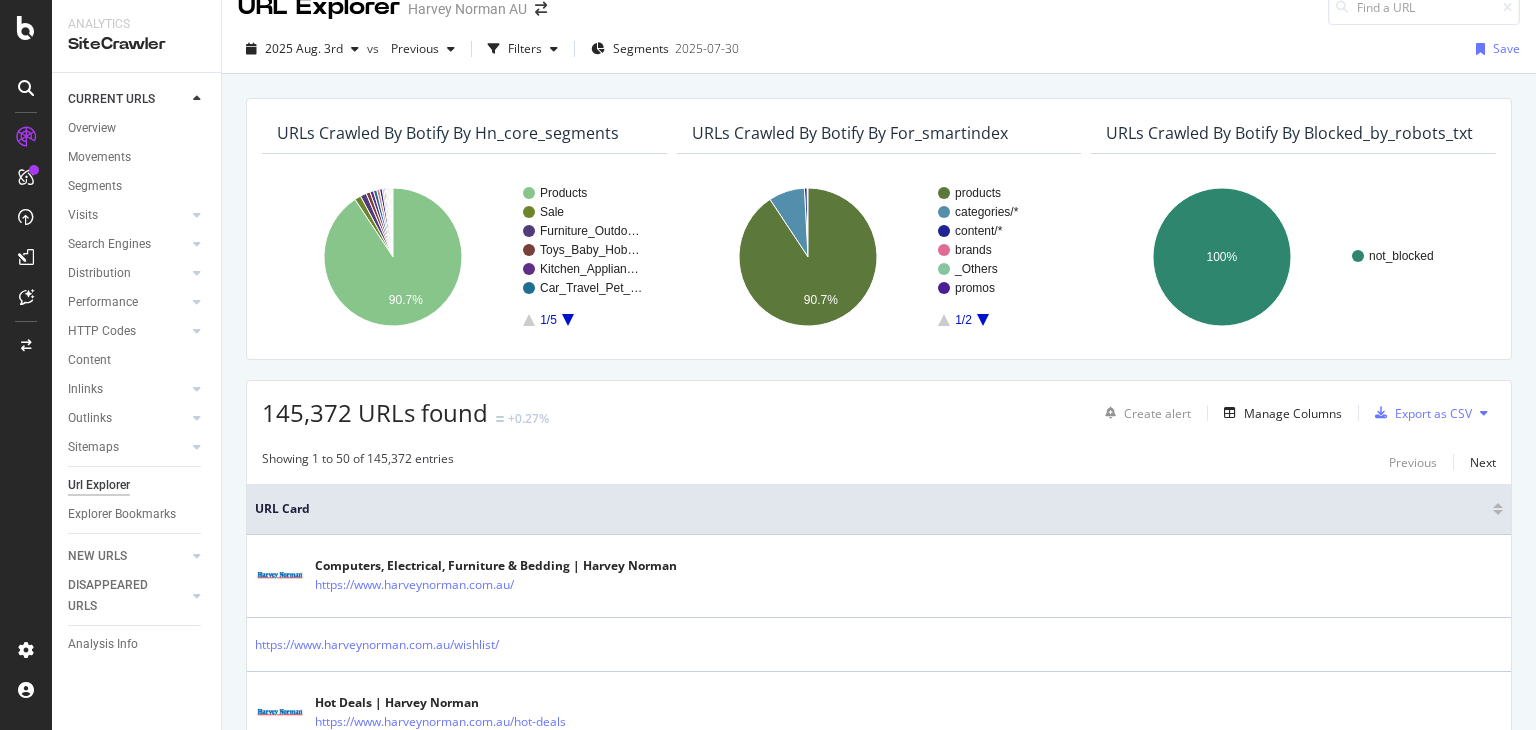 scroll, scrollTop: 0, scrollLeft: 0, axis: both 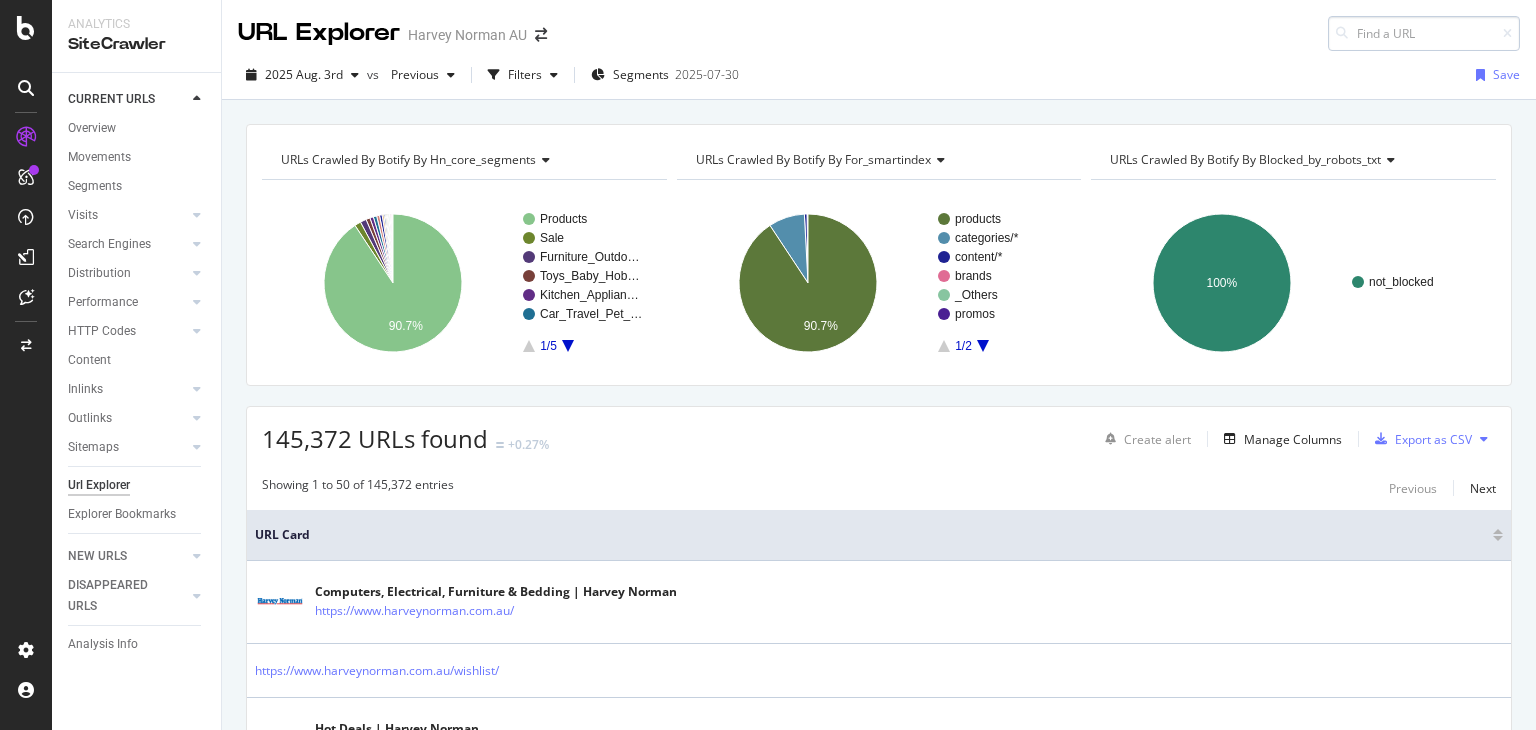 click at bounding box center (1424, 33) 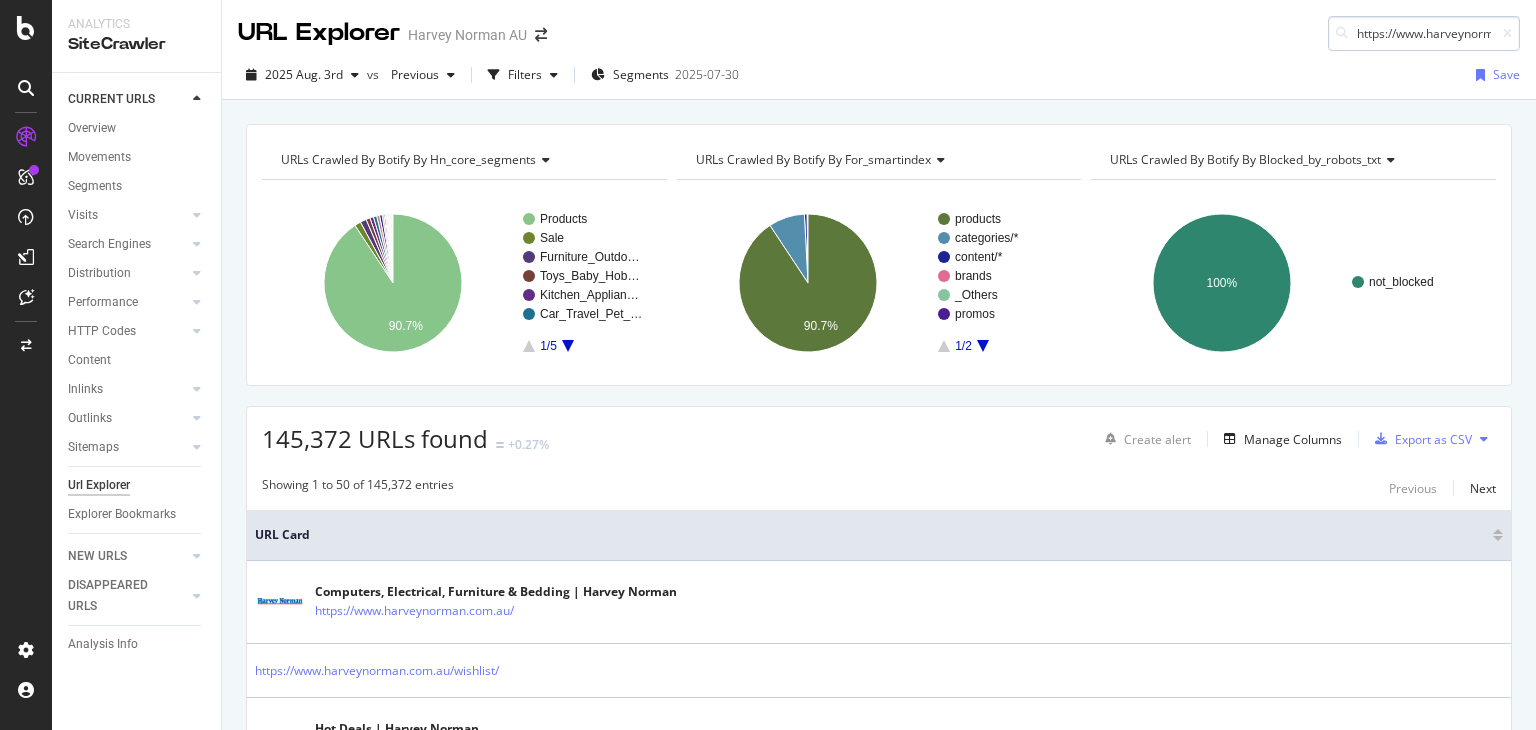 scroll, scrollTop: 0, scrollLeft: 150, axis: horizontal 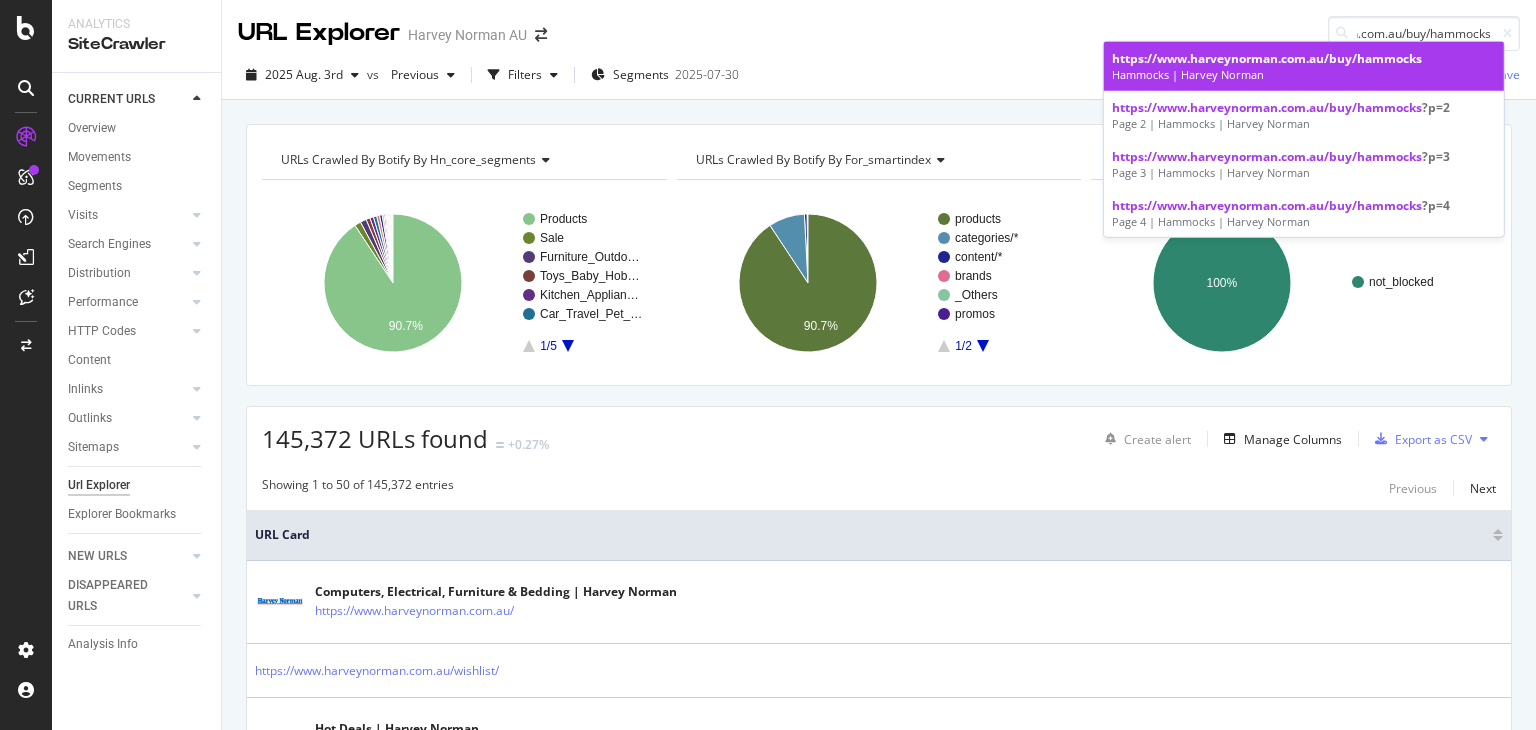 type on "https://www.harveynorman.com.au/buy/hammocks" 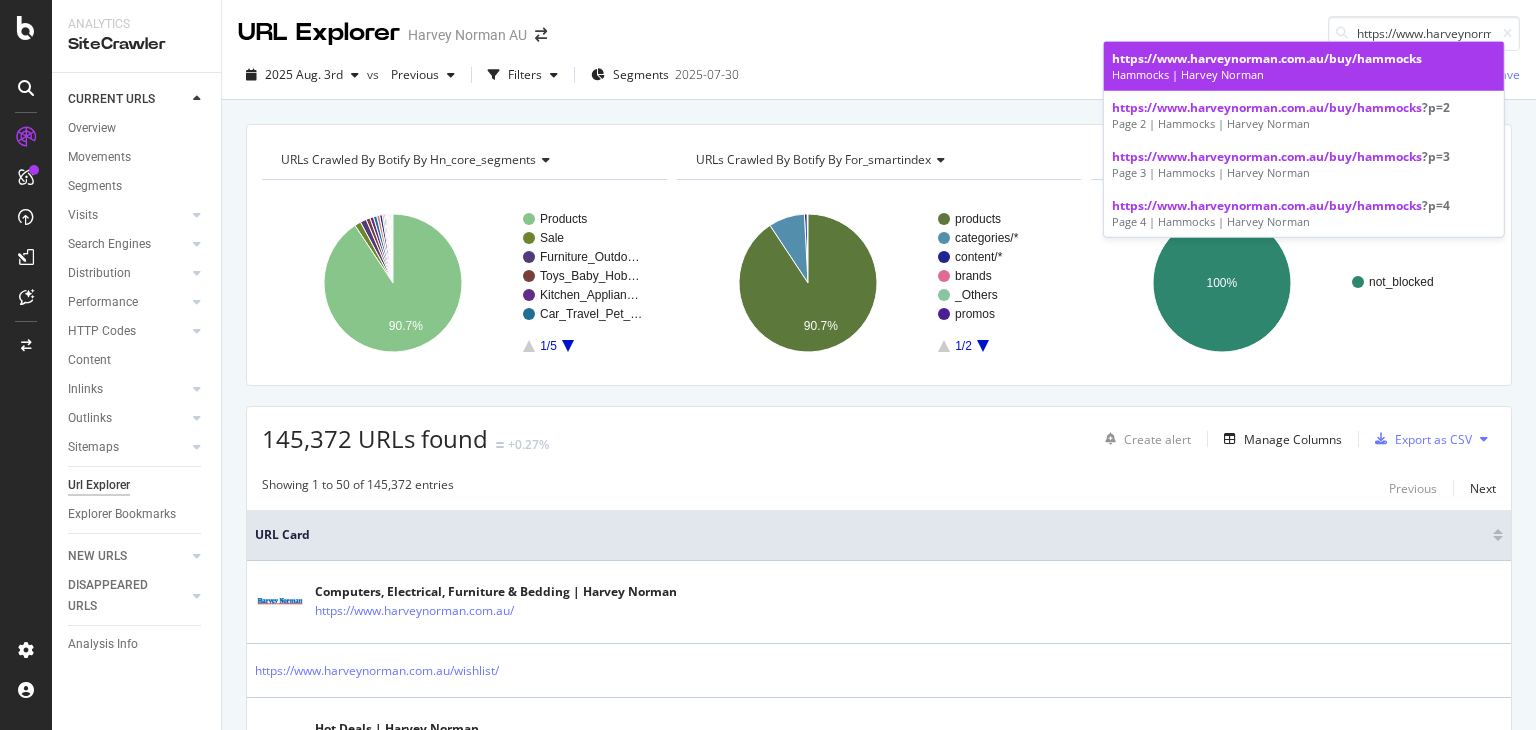 click on "Hammocks | Harvey Norman" at bounding box center [1304, 75] 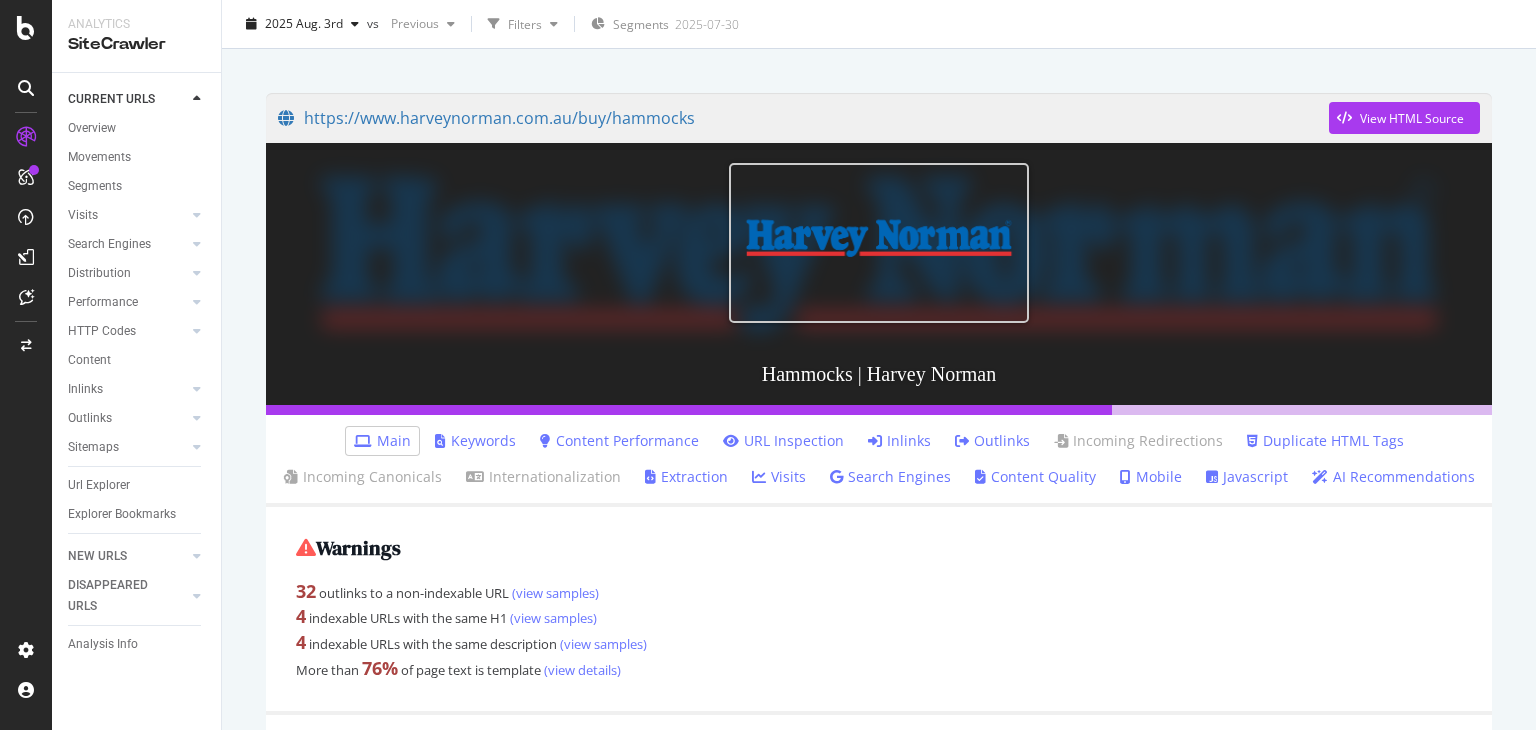 scroll, scrollTop: 200, scrollLeft: 0, axis: vertical 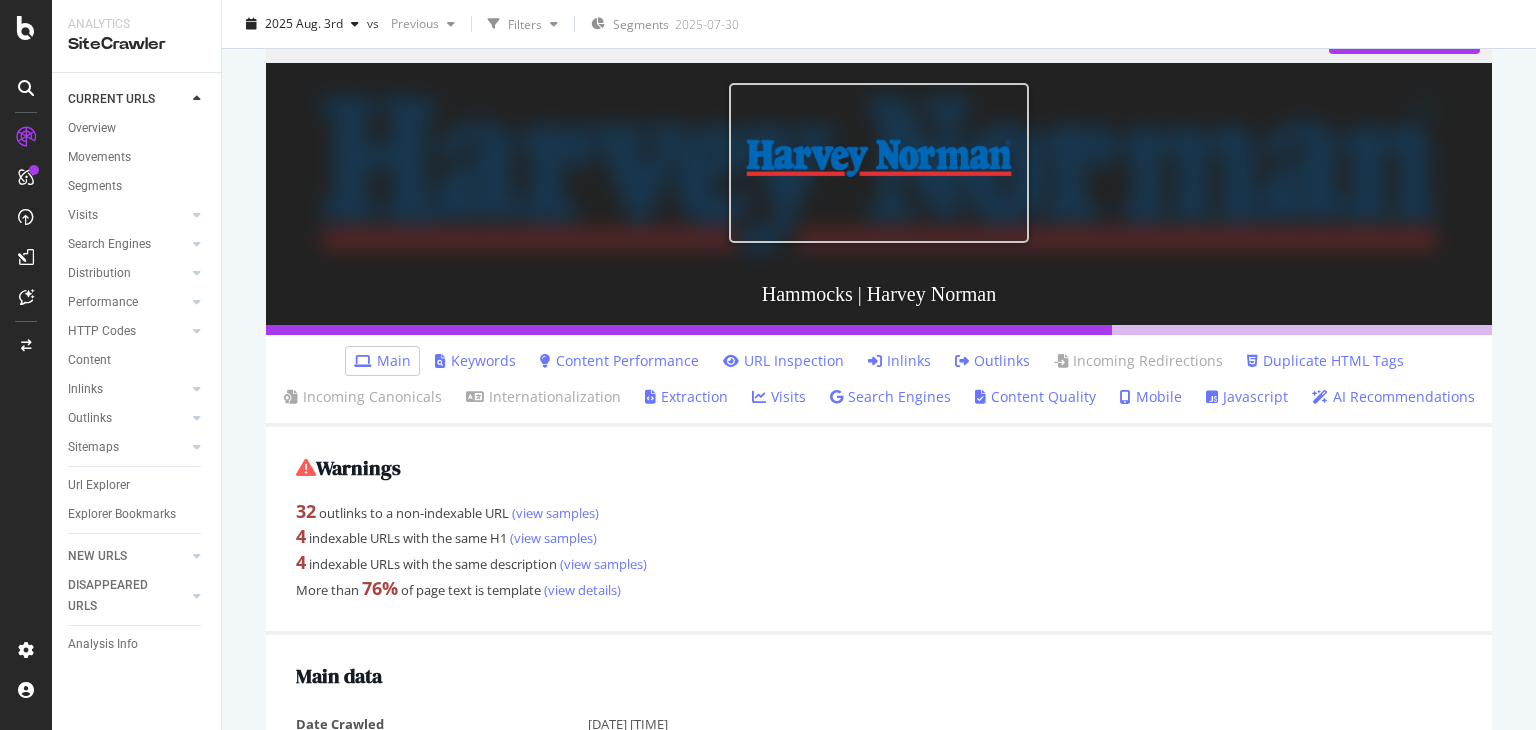 click on "Inlinks" at bounding box center (899, 361) 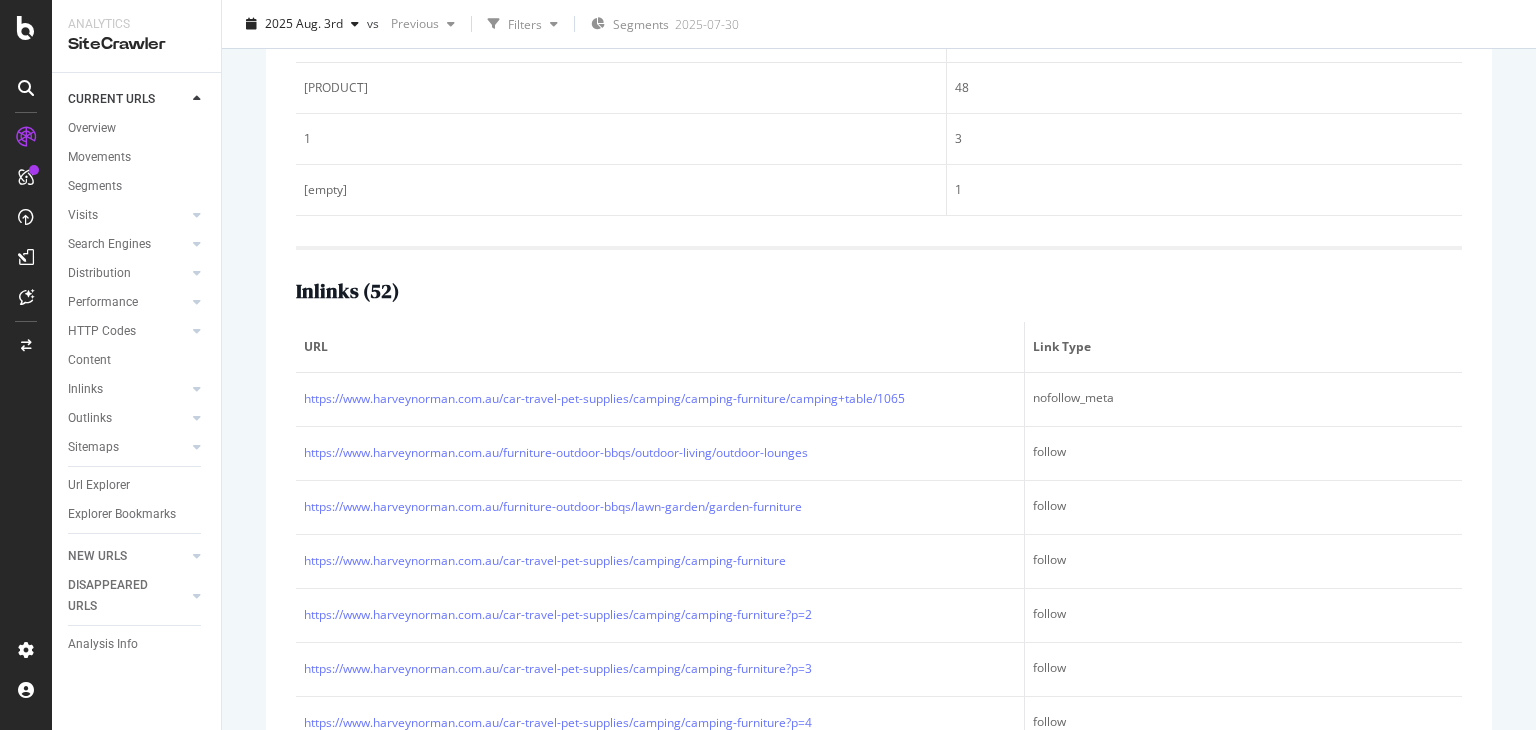 scroll, scrollTop: 700, scrollLeft: 0, axis: vertical 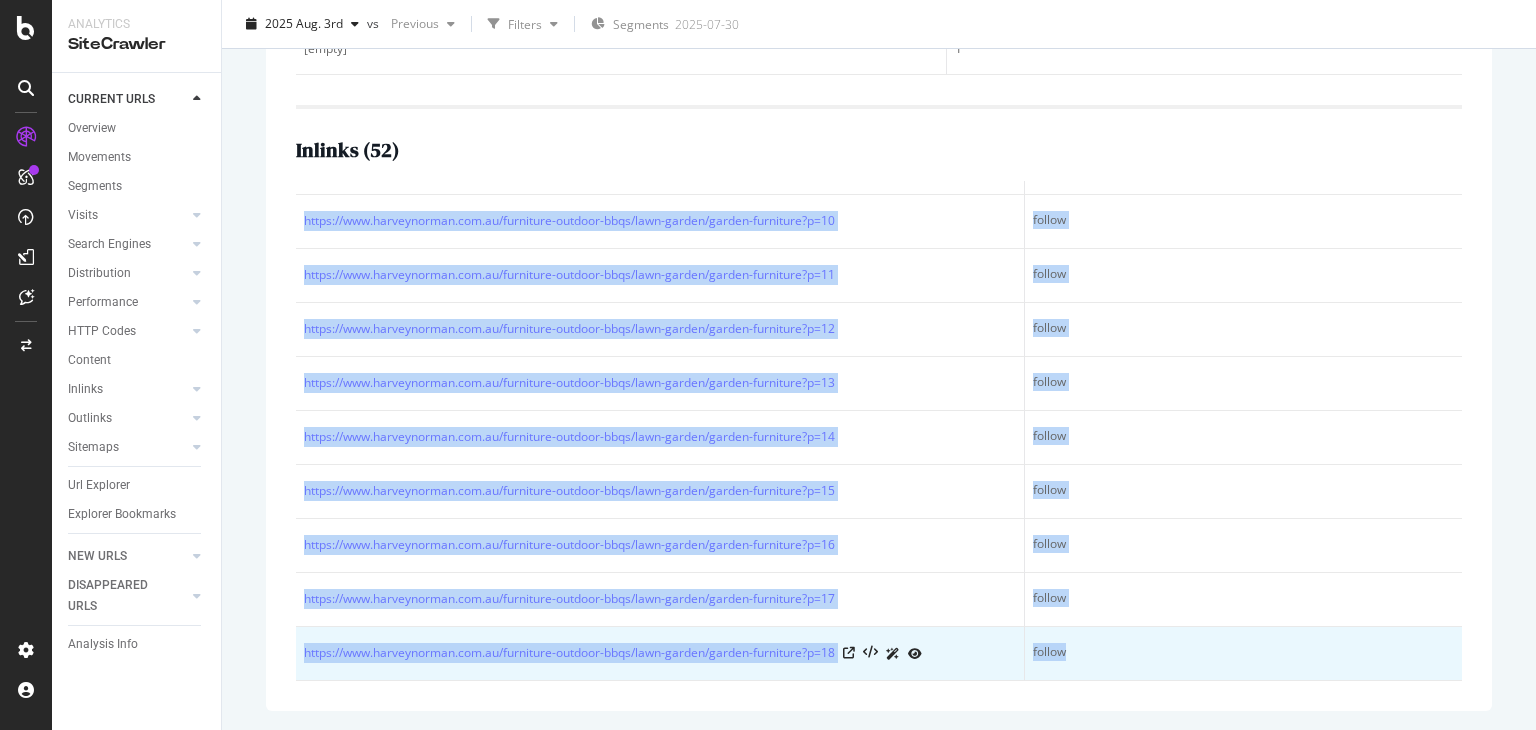 drag, startPoint x: 296, startPoint y: 524, endPoint x: 1059, endPoint y: 677, distance: 778.1889 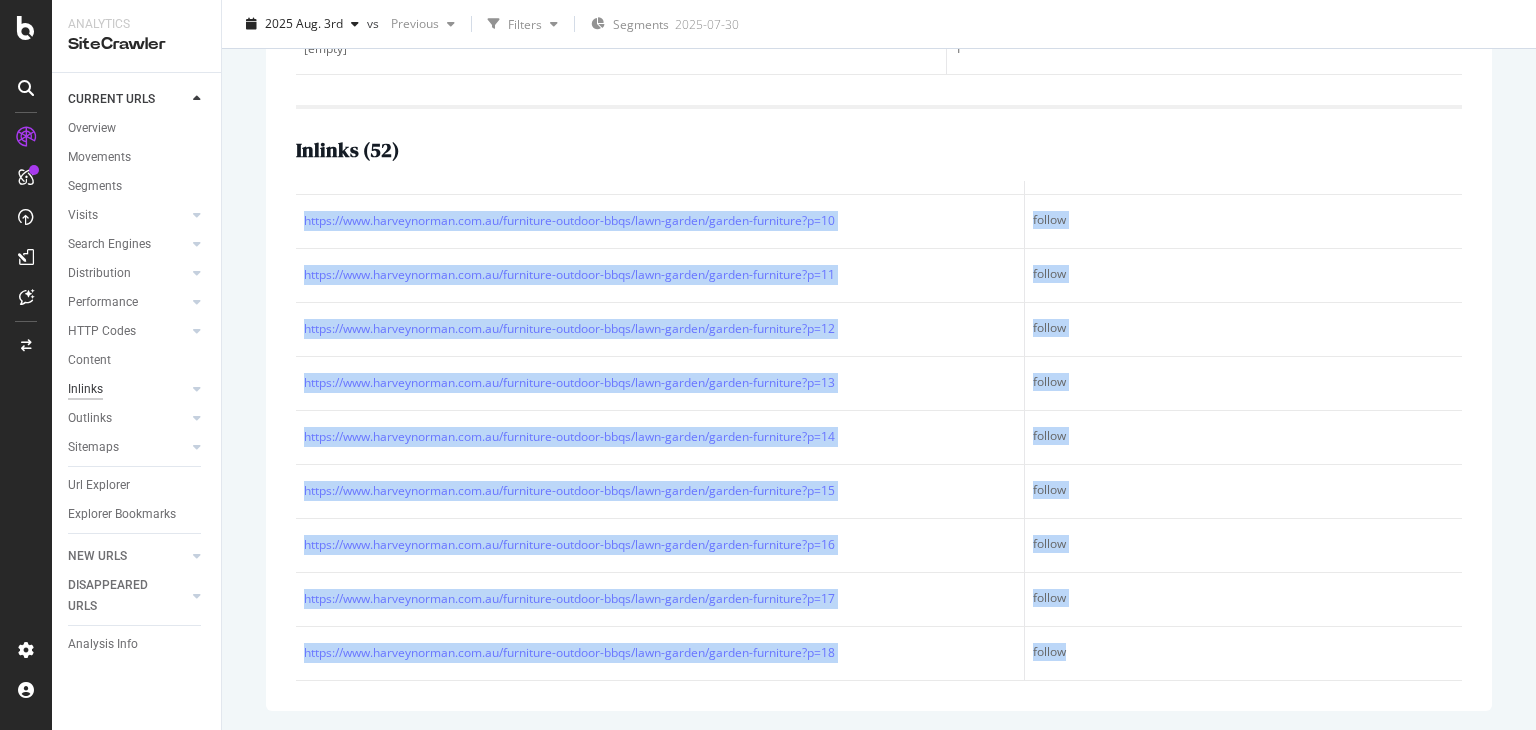 click on "Inlinks" at bounding box center (85, 389) 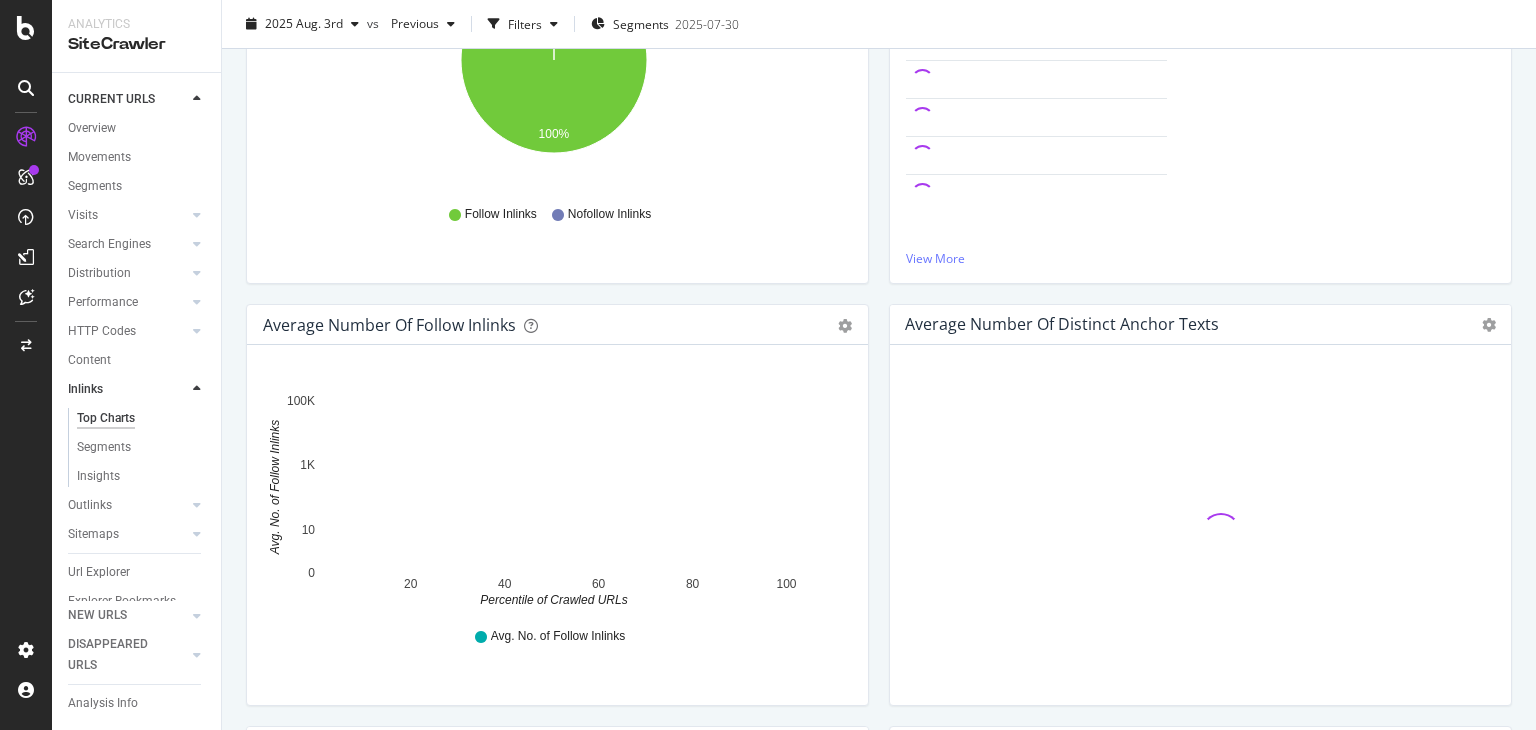 scroll, scrollTop: 228, scrollLeft: 0, axis: vertical 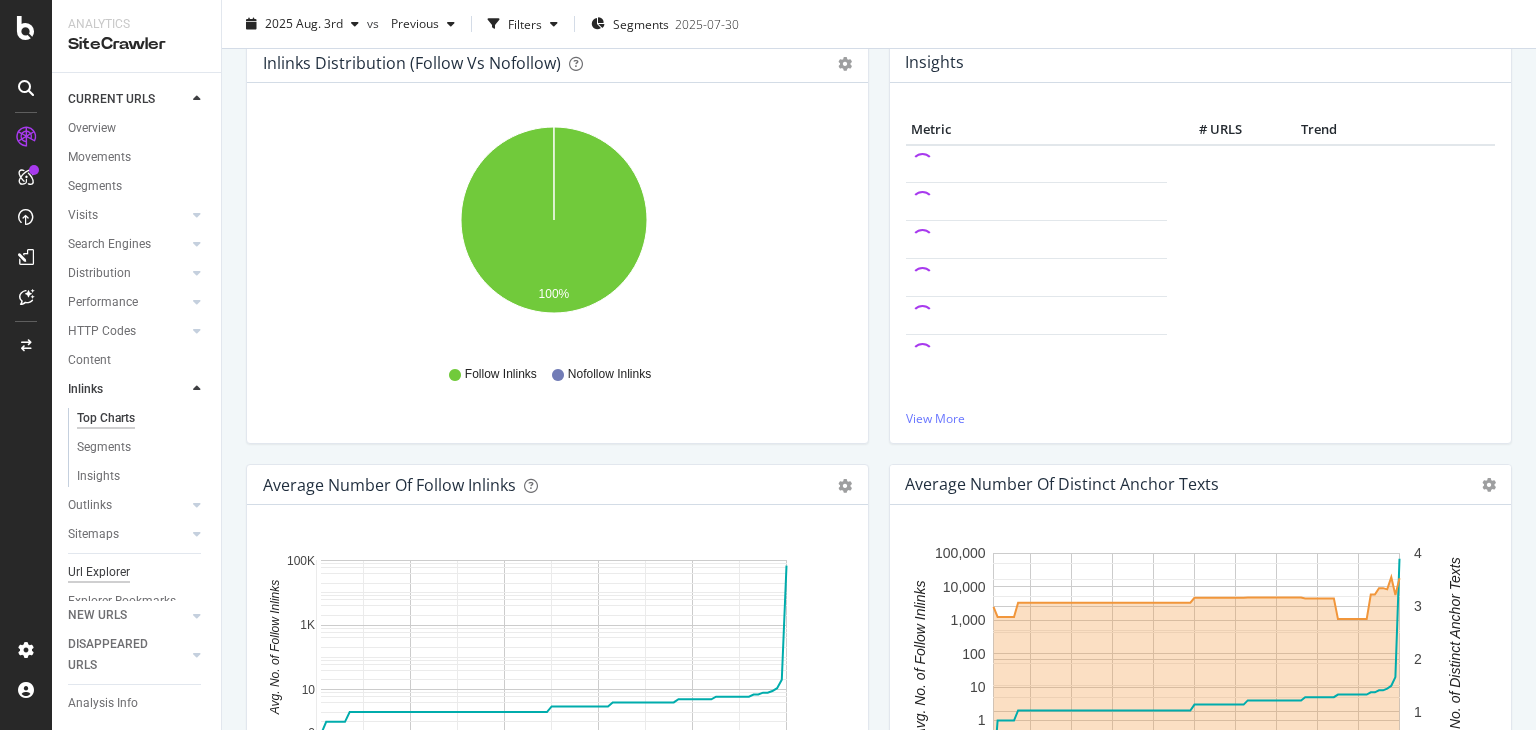 click on "Url Explorer" at bounding box center [99, 572] 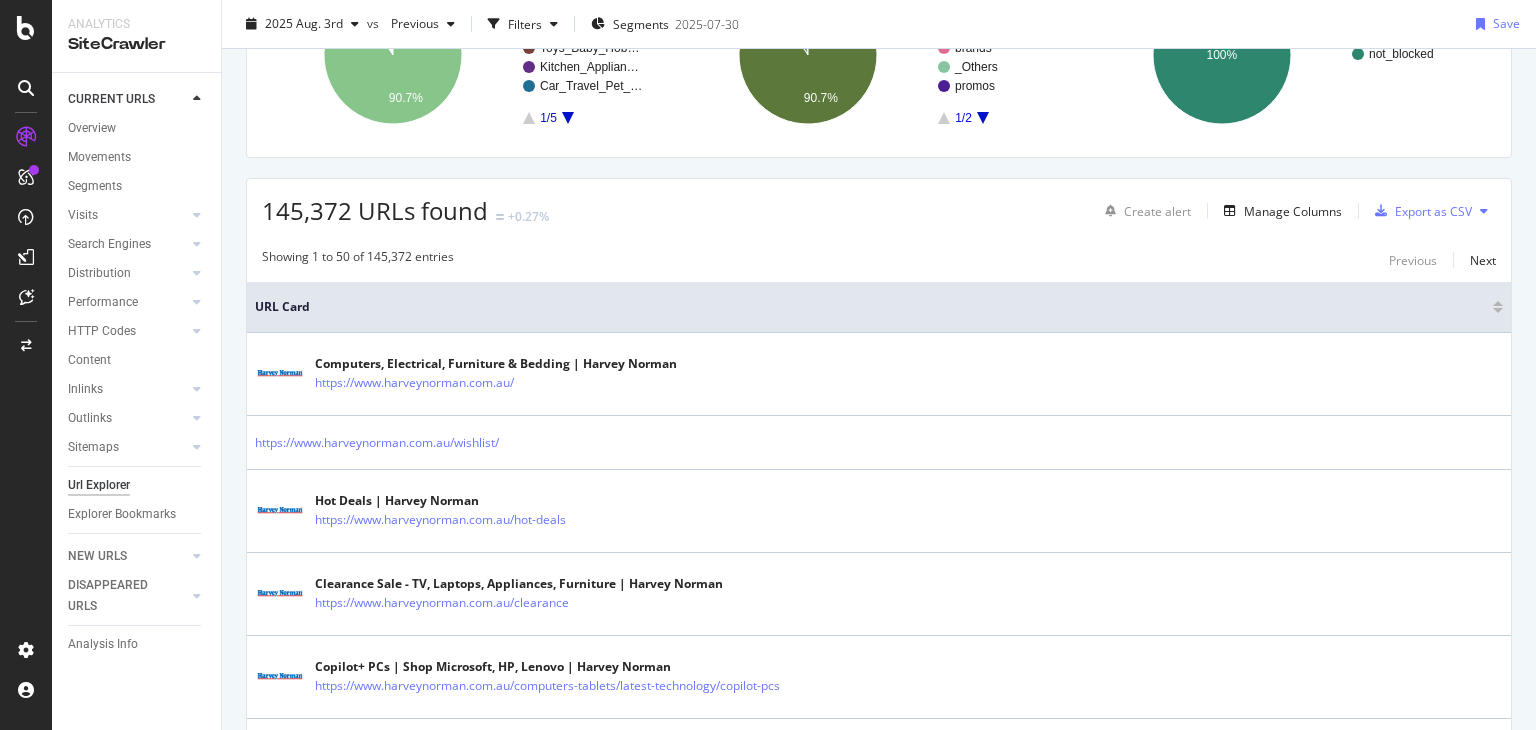 scroll, scrollTop: 0, scrollLeft: 0, axis: both 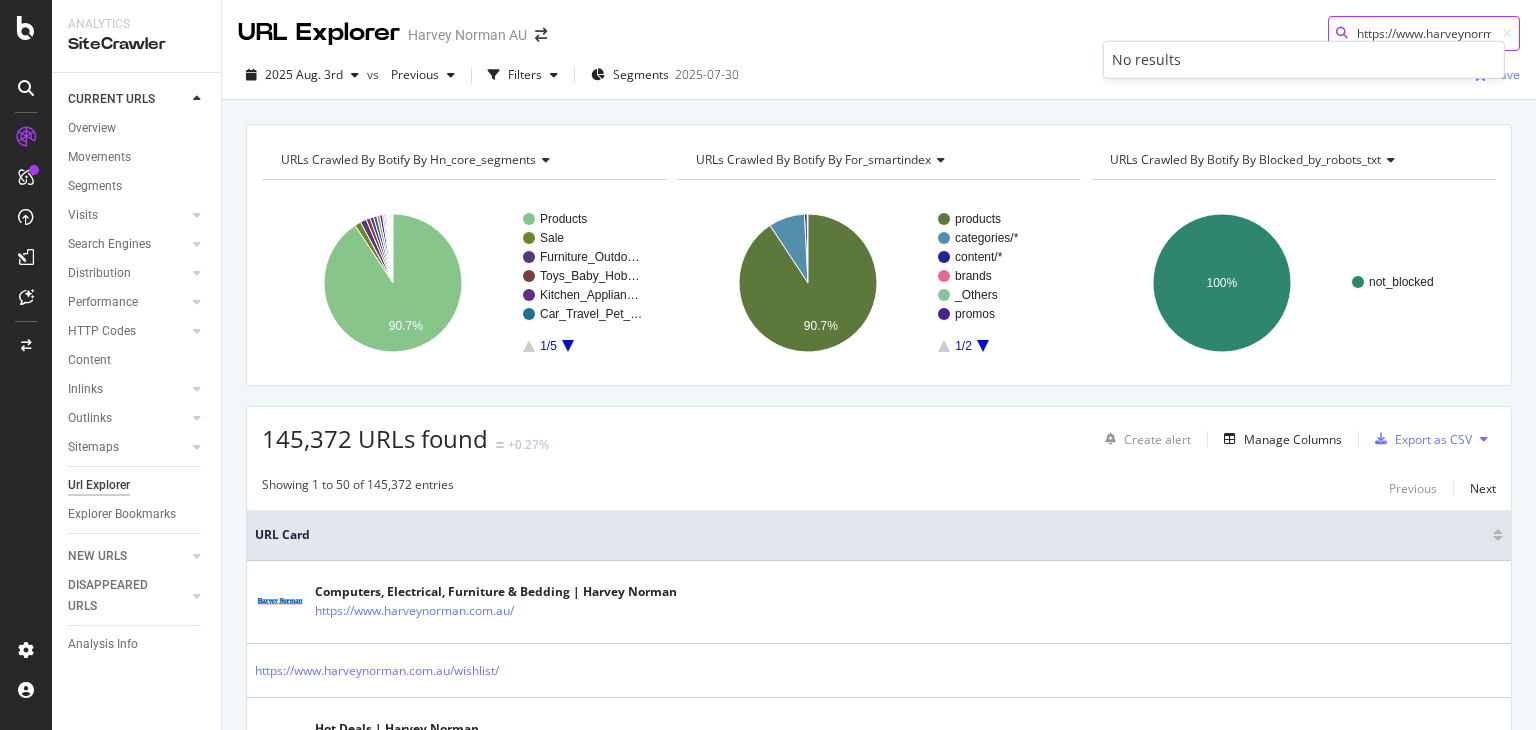 click on "https://www.harveynorman.com.au/buy/perfume-for-women" at bounding box center [1424, 33] 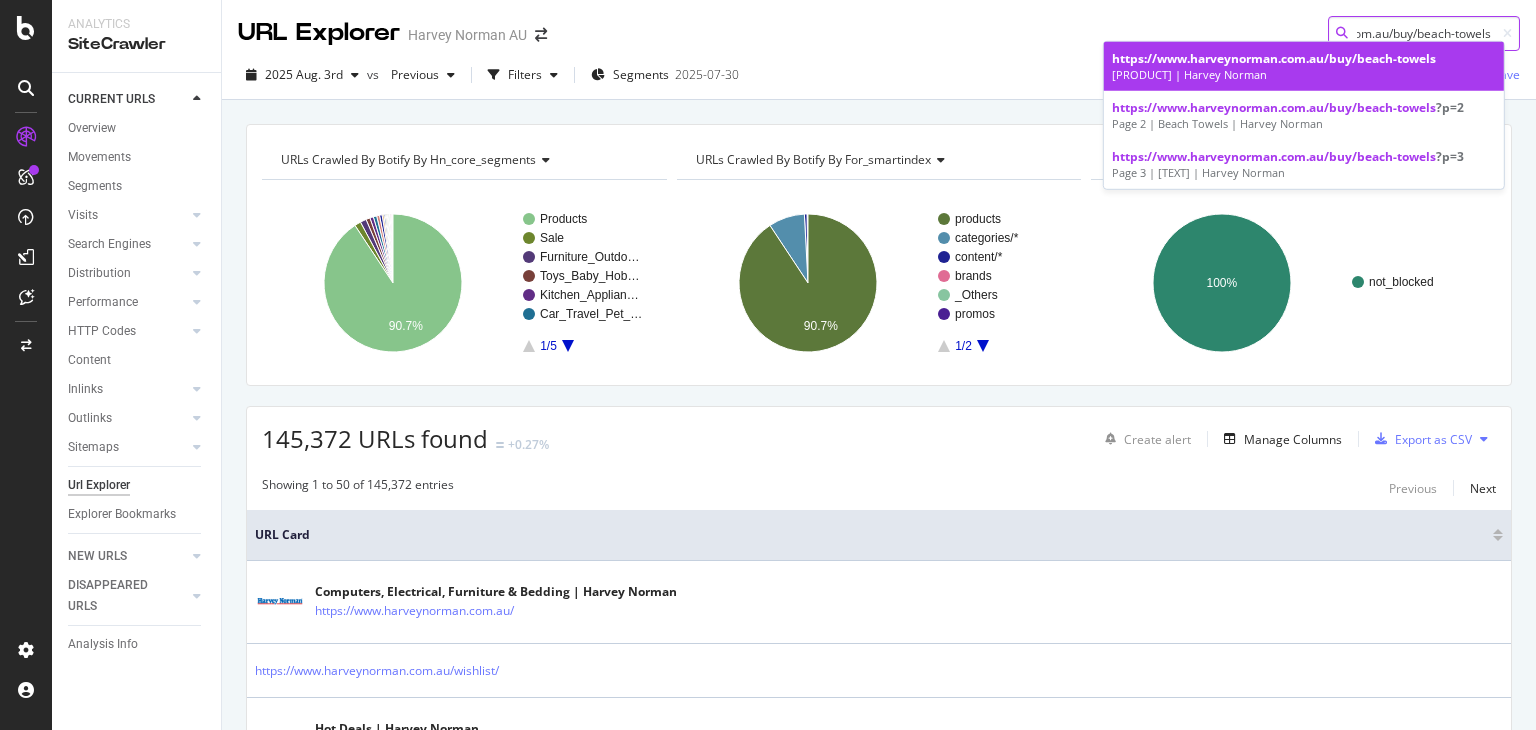 type on "https://www.harveynorman.com.au/buy/beach-towels" 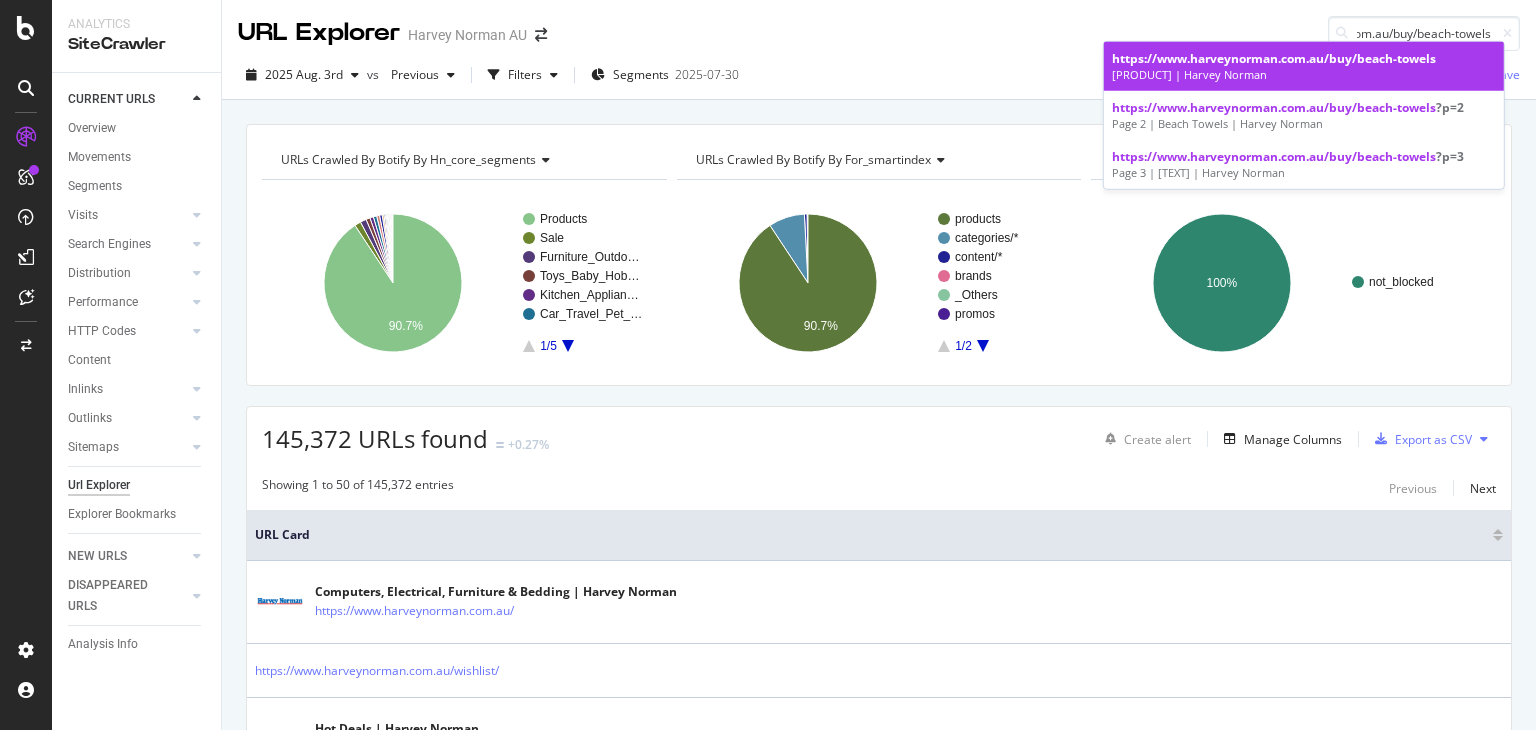 scroll, scrollTop: 0, scrollLeft: 0, axis: both 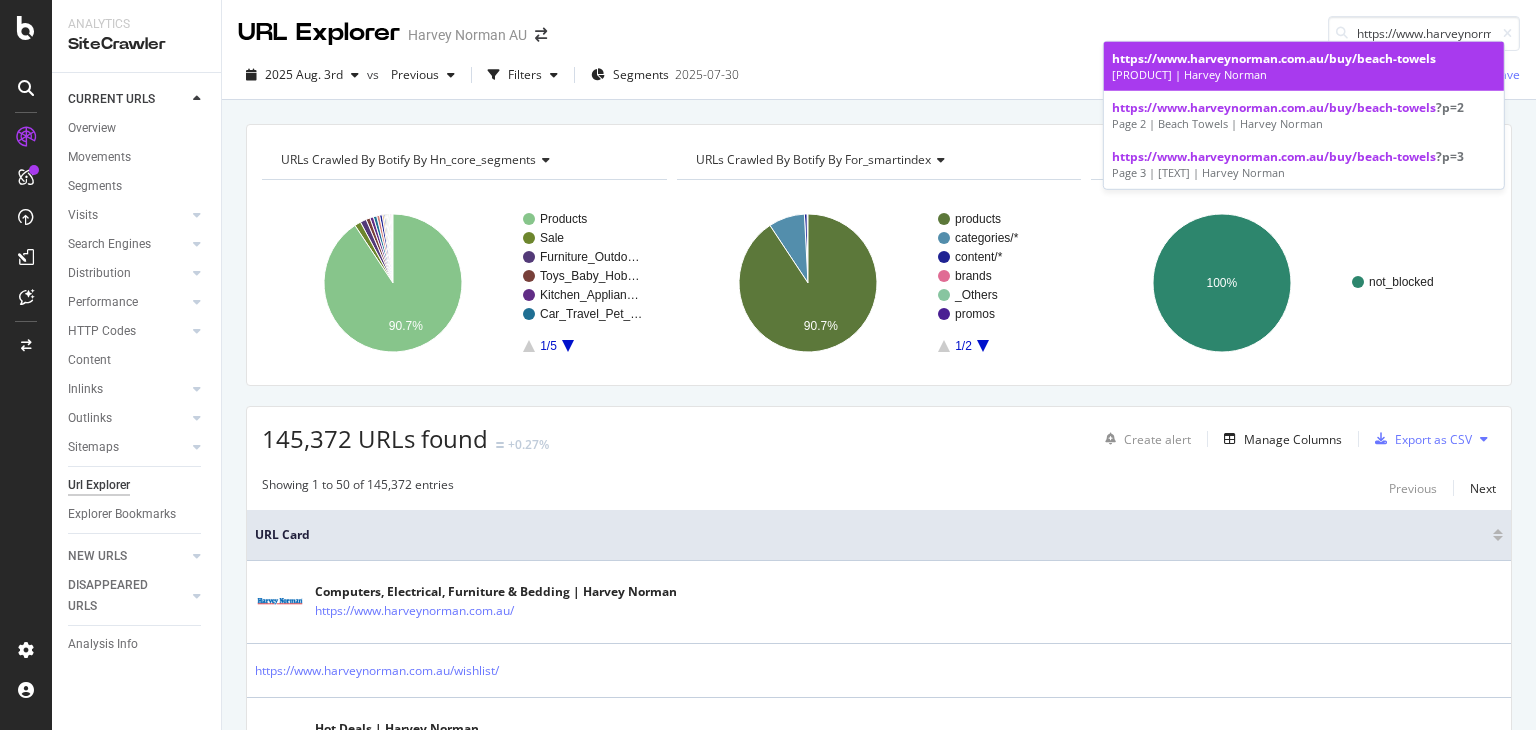 click on "[PRODUCT] | Harvey Norman" at bounding box center (1304, 75) 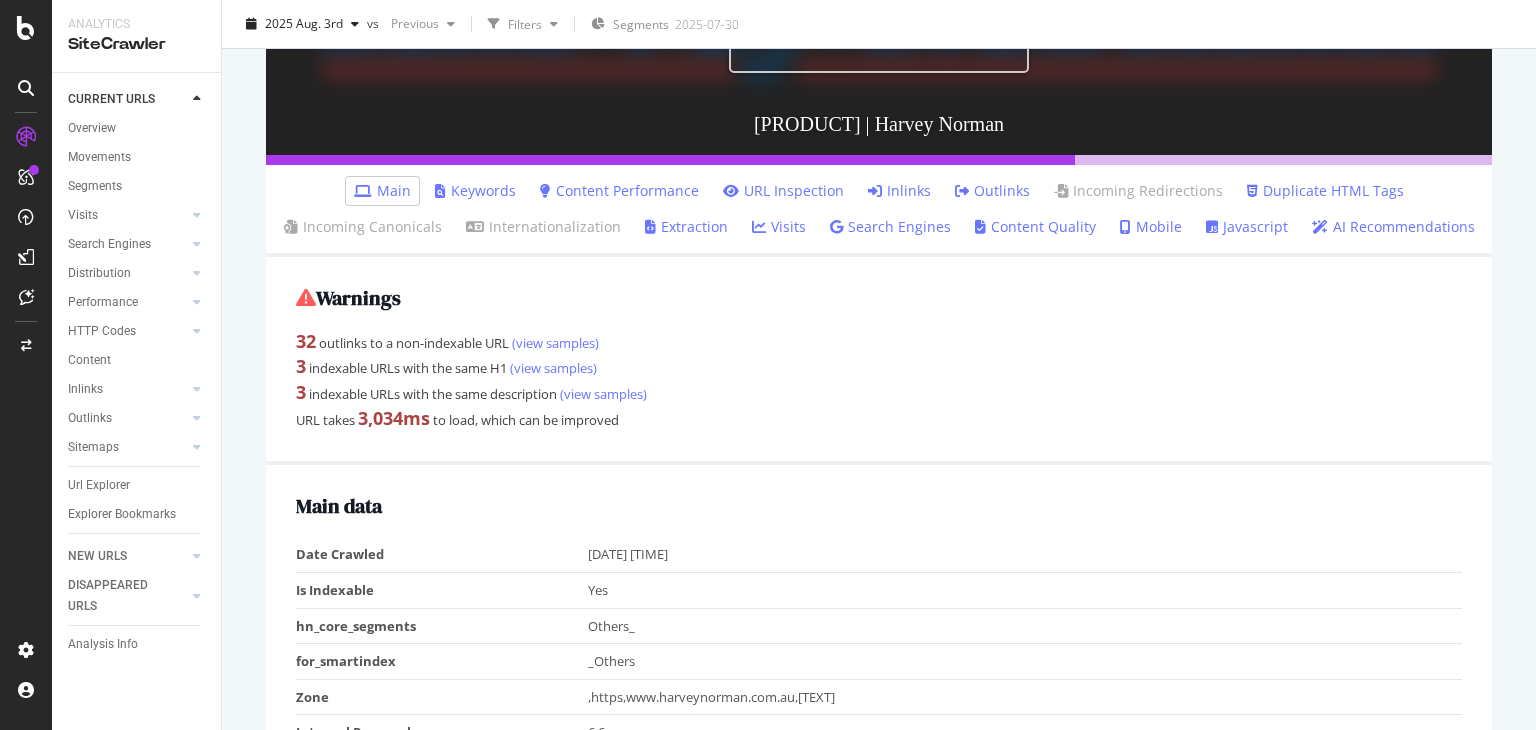 scroll, scrollTop: 200, scrollLeft: 0, axis: vertical 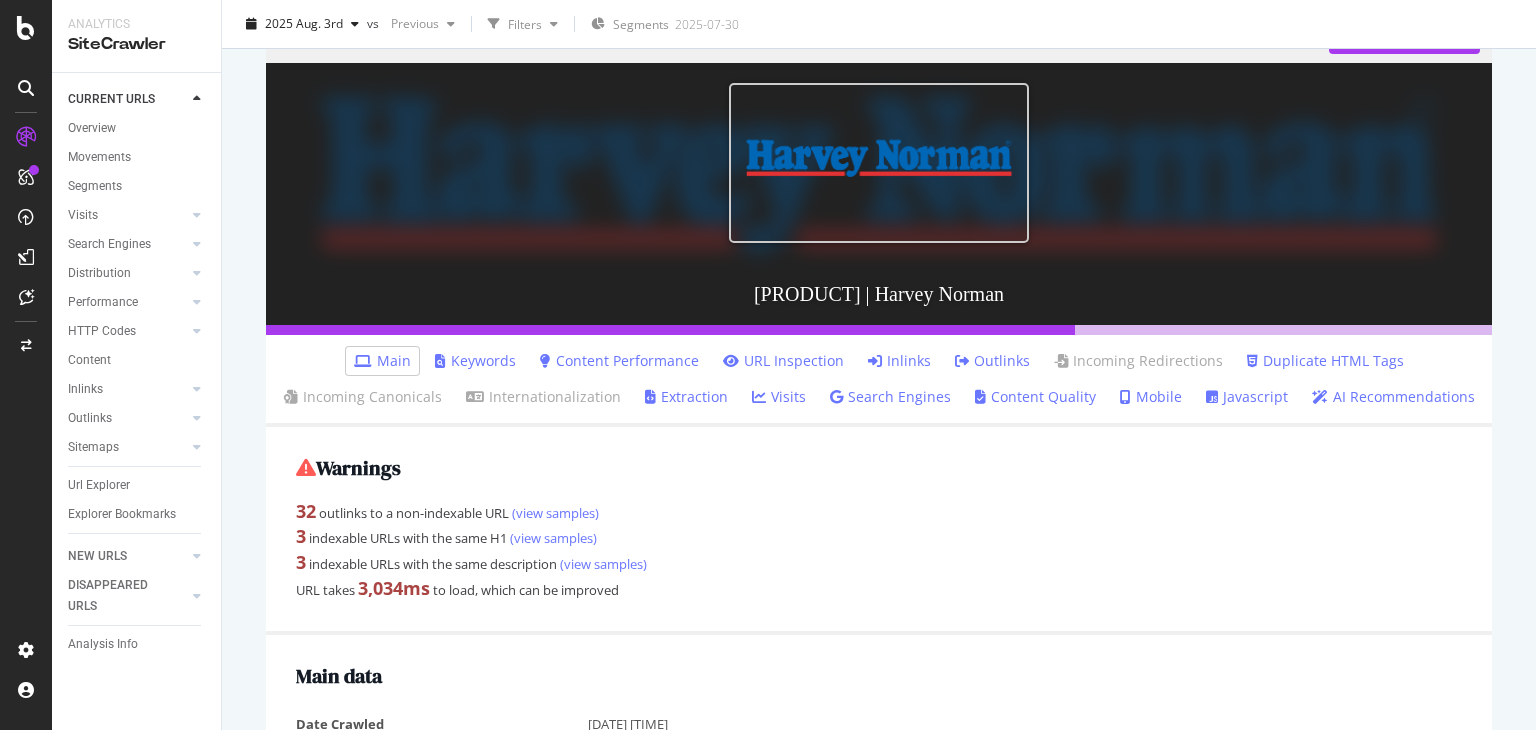 click on "Inlinks" at bounding box center [899, 361] 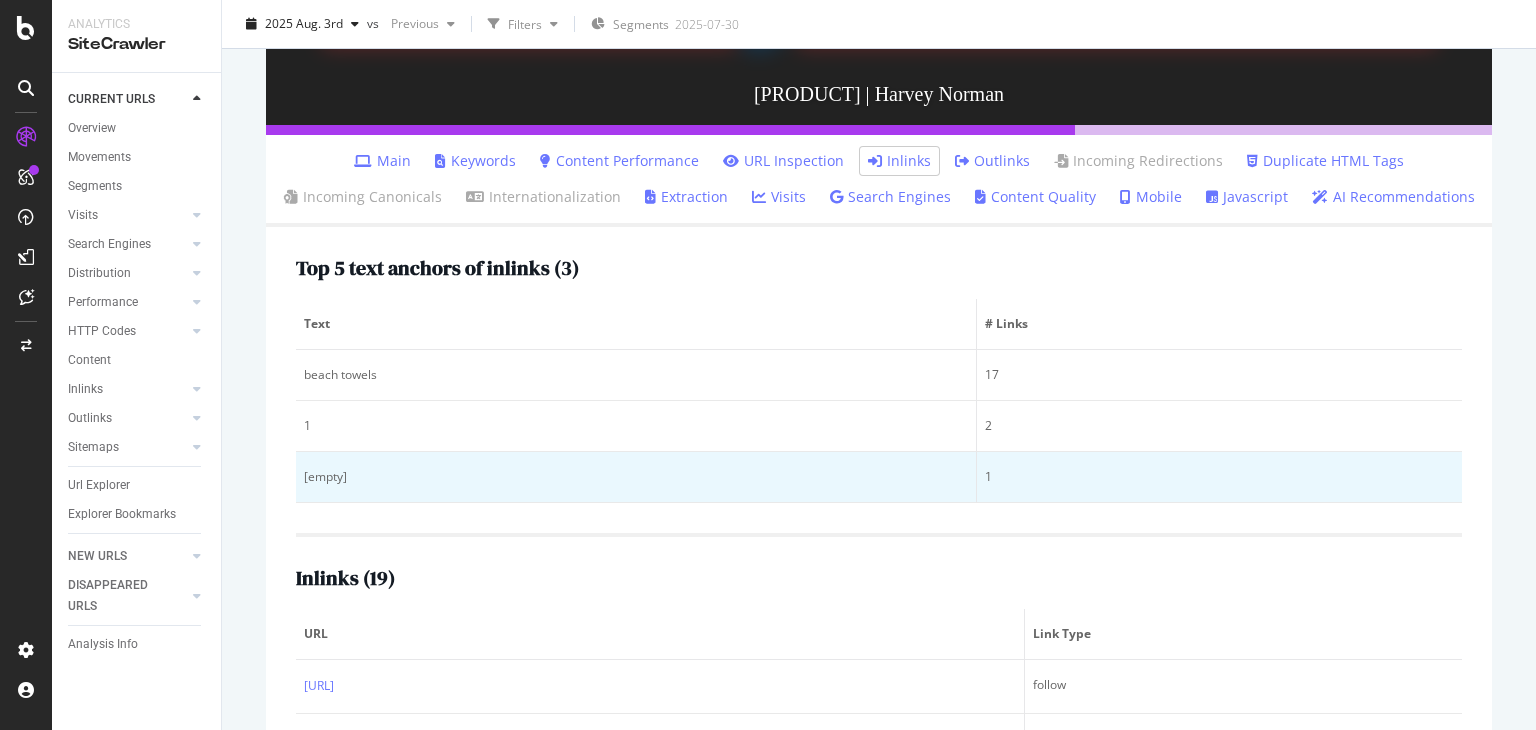 scroll, scrollTop: 600, scrollLeft: 0, axis: vertical 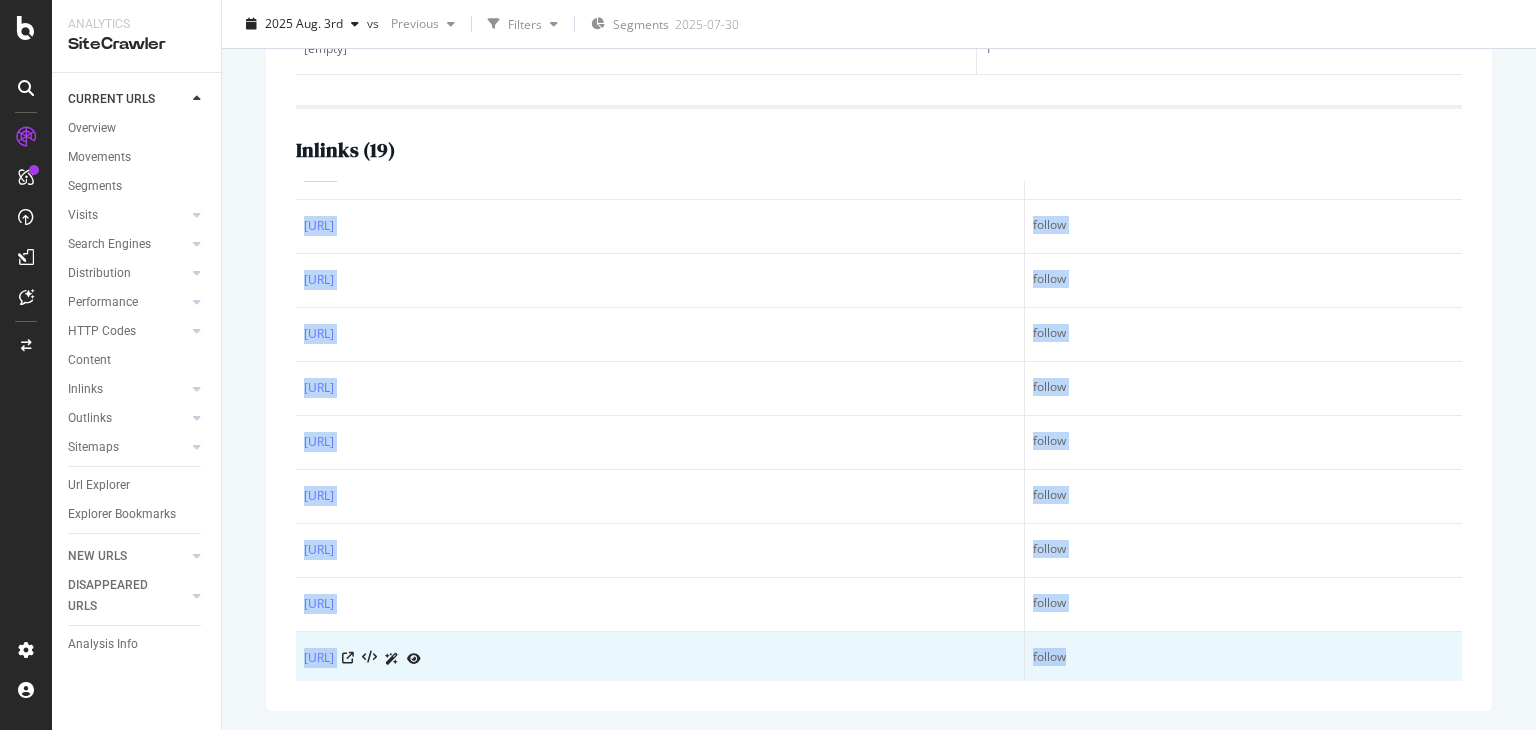 drag, startPoint x: 301, startPoint y: 480, endPoint x: 1092, endPoint y: 649, distance: 808.8523 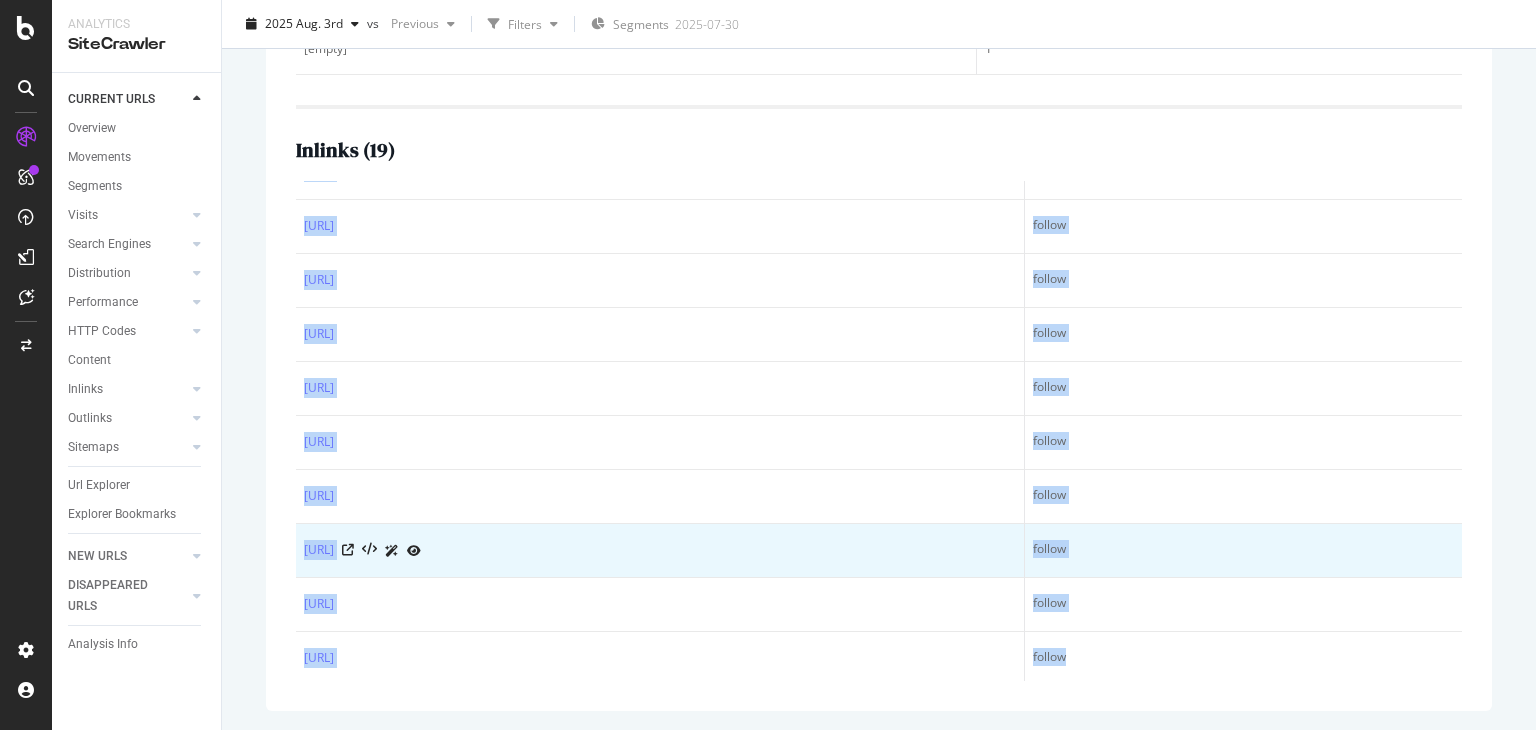 copy on "URL Link Type https://www.harveynorman.com.au/toys-baby-hobbies/outdoor-play/sand-water-play follow https://www.harveynorman.com.au/toys-baby-hobbies/outdoor-play/sand-water-play?p=2 follow https://www.harveynorman.com.au/toys-baby-hobbies/outdoor-play/sand-water-play?p=3 follow https://www.harveynorman.com.au/toys-baby-hobbies/outdoor-play/sand-water-play?p=4 follow https://www.harveynorman.com.au/toys-baby-hobbies/outdoor-play/sand-water-play?p=5 follow https://www.harveynorman.com.au/toys-baby-hobbies/outdoor-play/sand-water-play?p=6 follow https://www.harveynorman.com.au/toys-baby-hobbies/outdoor-play/sand-water-play?p=7 follow https://www.harveynorman.com.au/toys-baby-hobbies/outdoor-play/sand-water-play/kayaks/1065 follow https://www.harveynorman.com.au/toys-baby-hobbies/outdoor-play/sand-water-play/wetsuits/1065 follow https://www.harveynorman.com.au/toys-baby-hobbies/outdoor-play/sand-water-play?p=8 follow https://www.harveynorman.com.au/toys-baby-hobbies/outdoor-play/sand-water-play?p=9 follow https://www..." 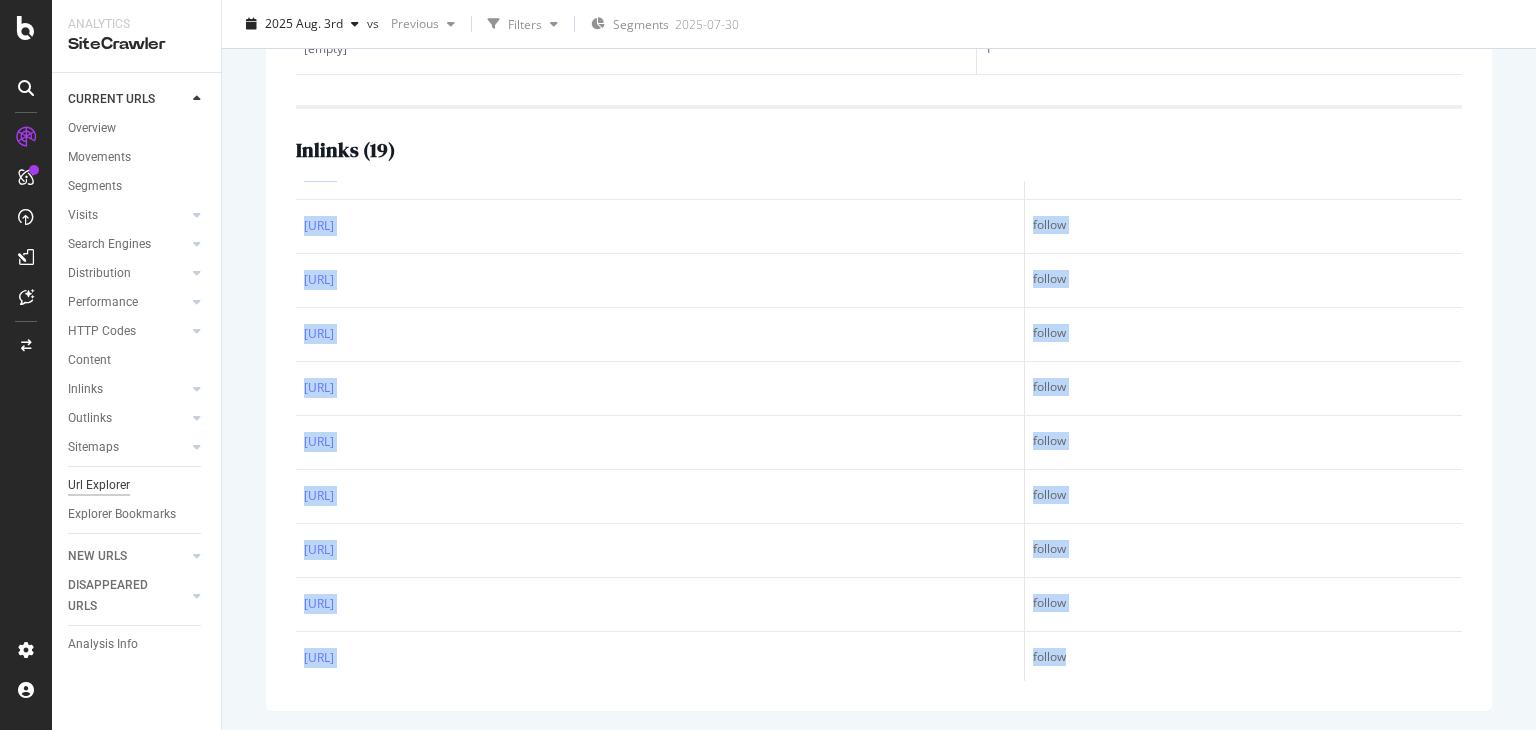 click on "Url Explorer" at bounding box center (99, 485) 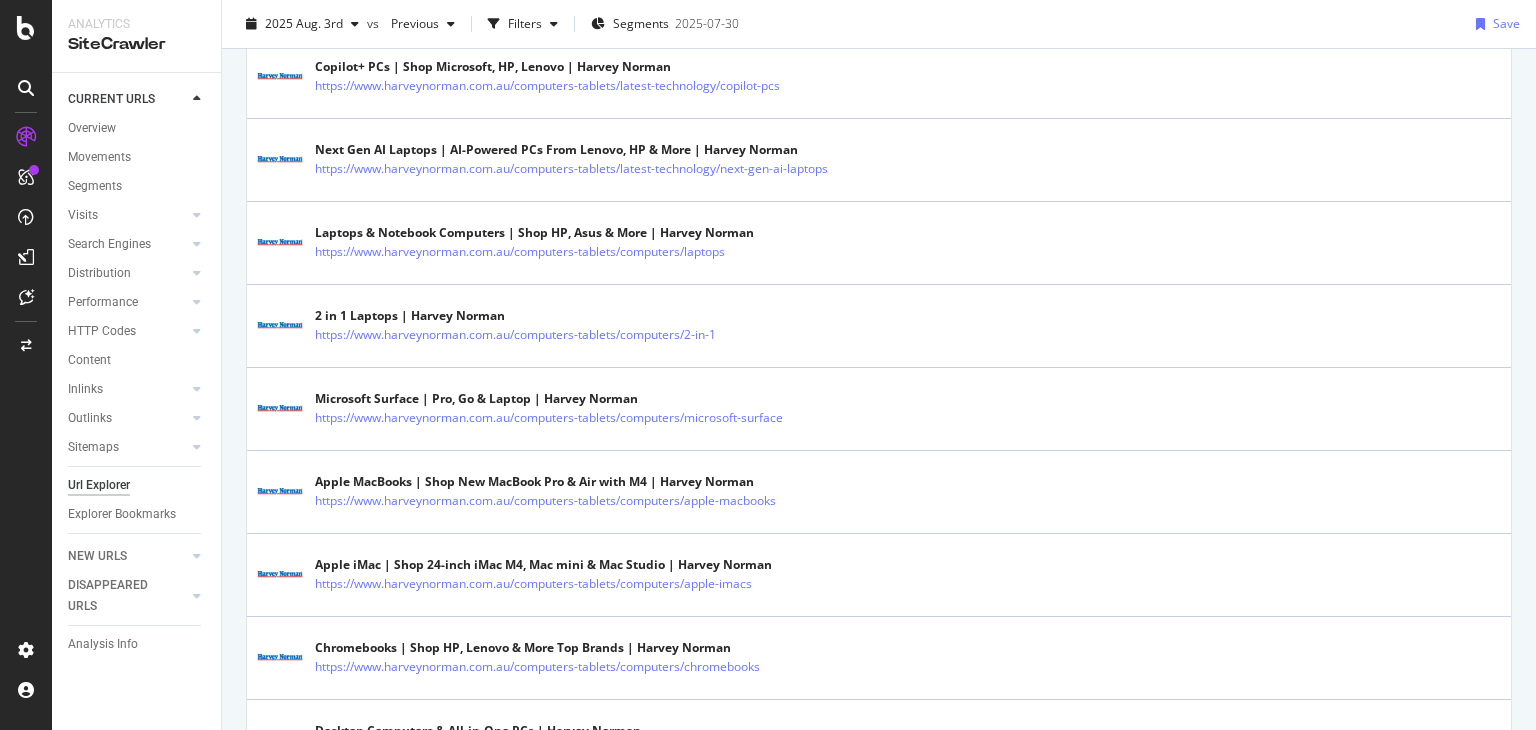 scroll, scrollTop: 0, scrollLeft: 0, axis: both 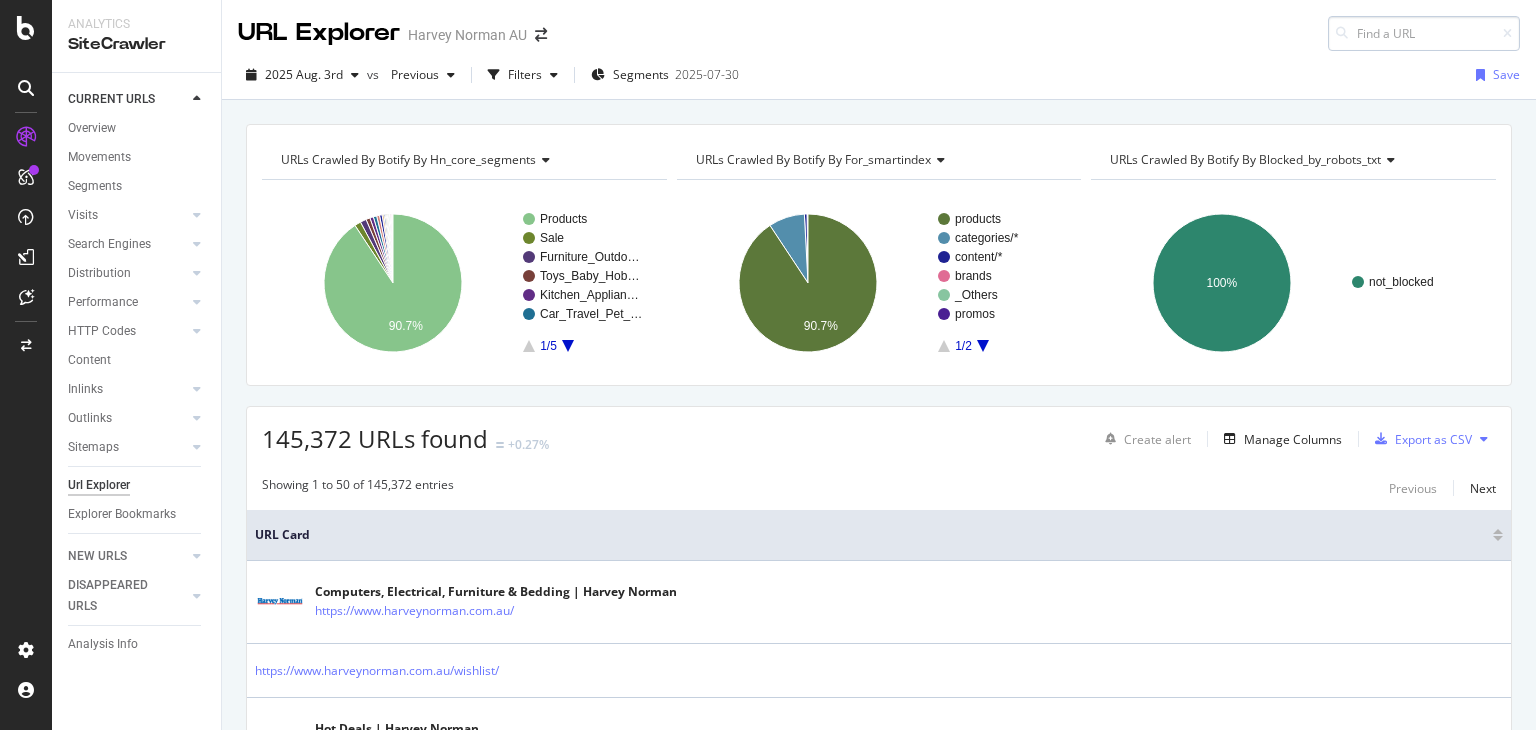 click at bounding box center (1424, 33) 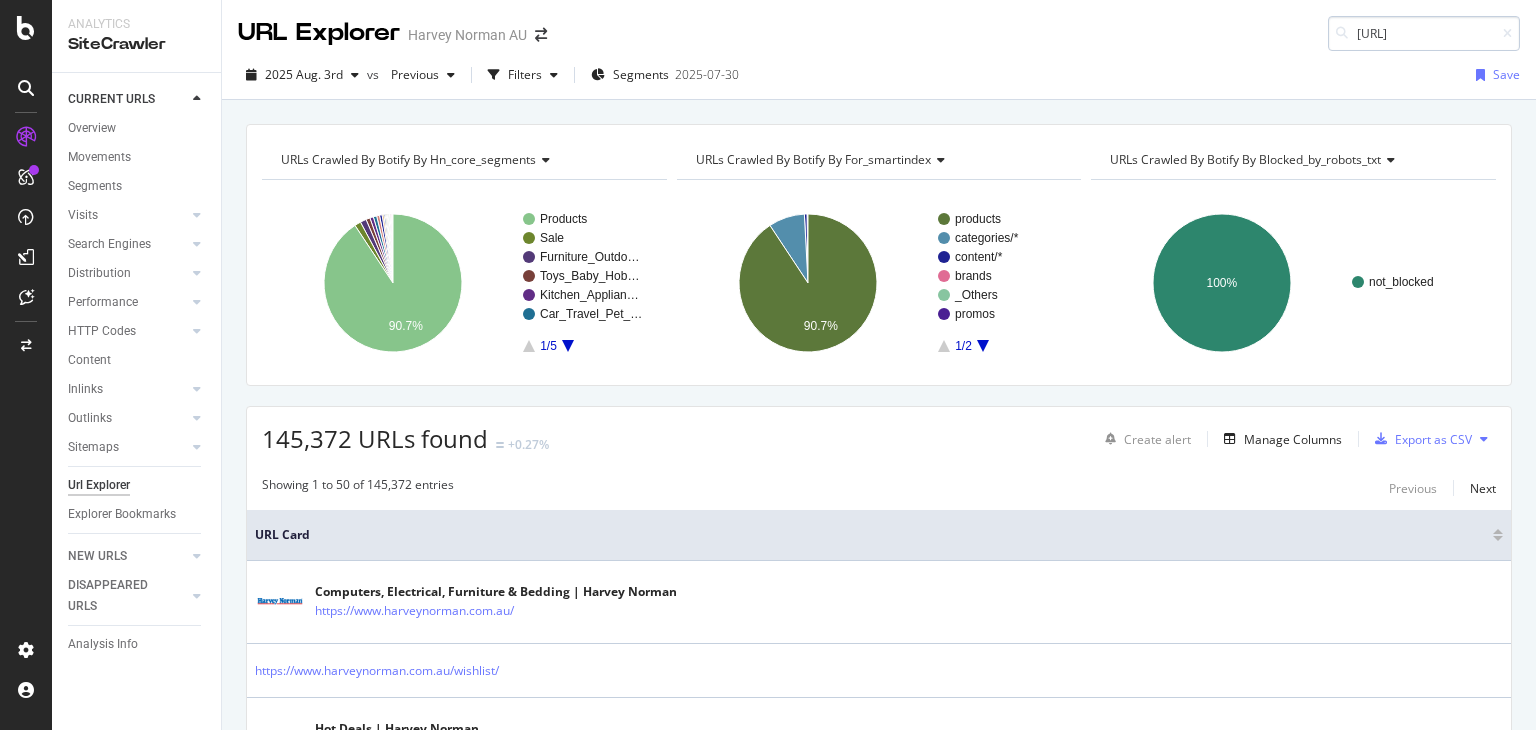 scroll, scrollTop: 0, scrollLeft: 167, axis: horizontal 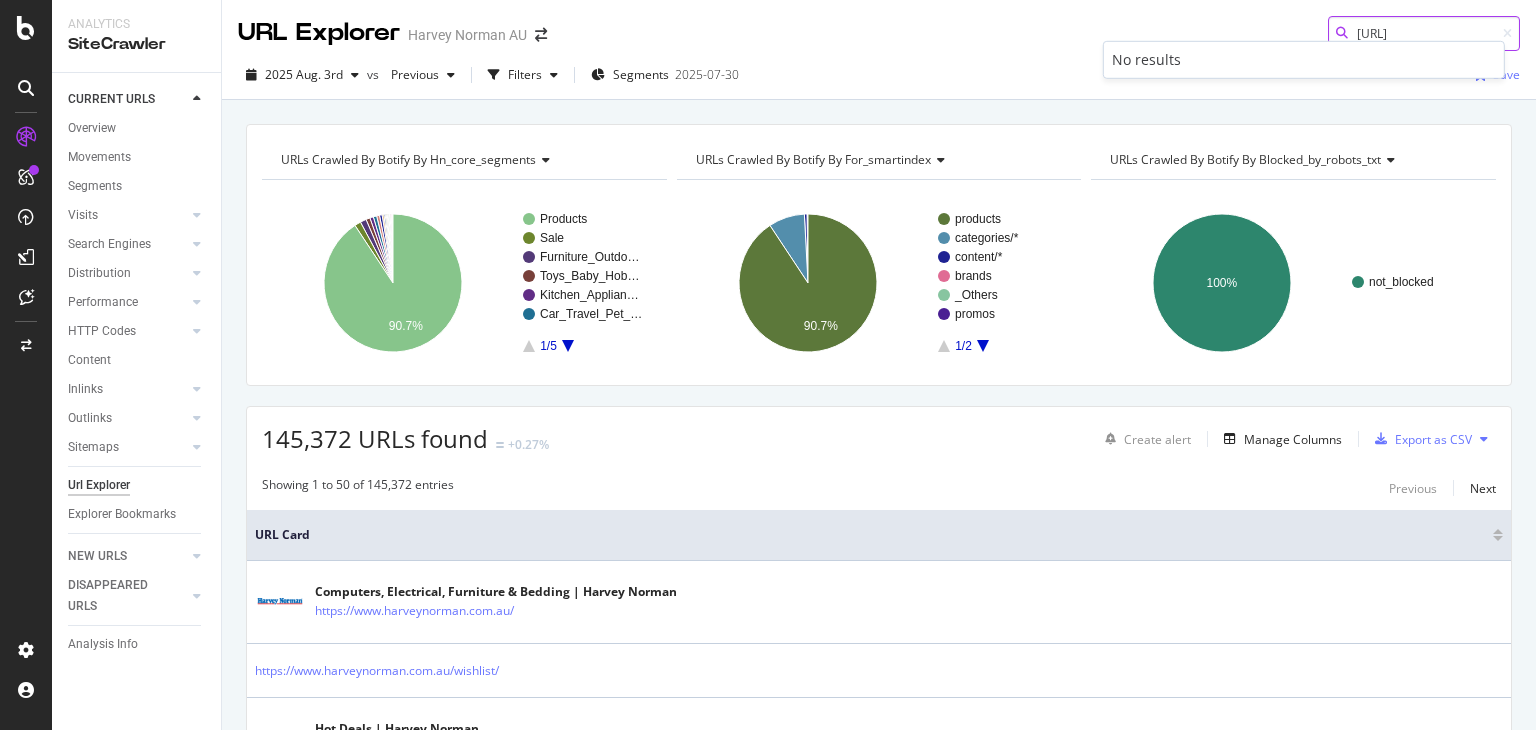 click on "[URL]" at bounding box center [1424, 33] 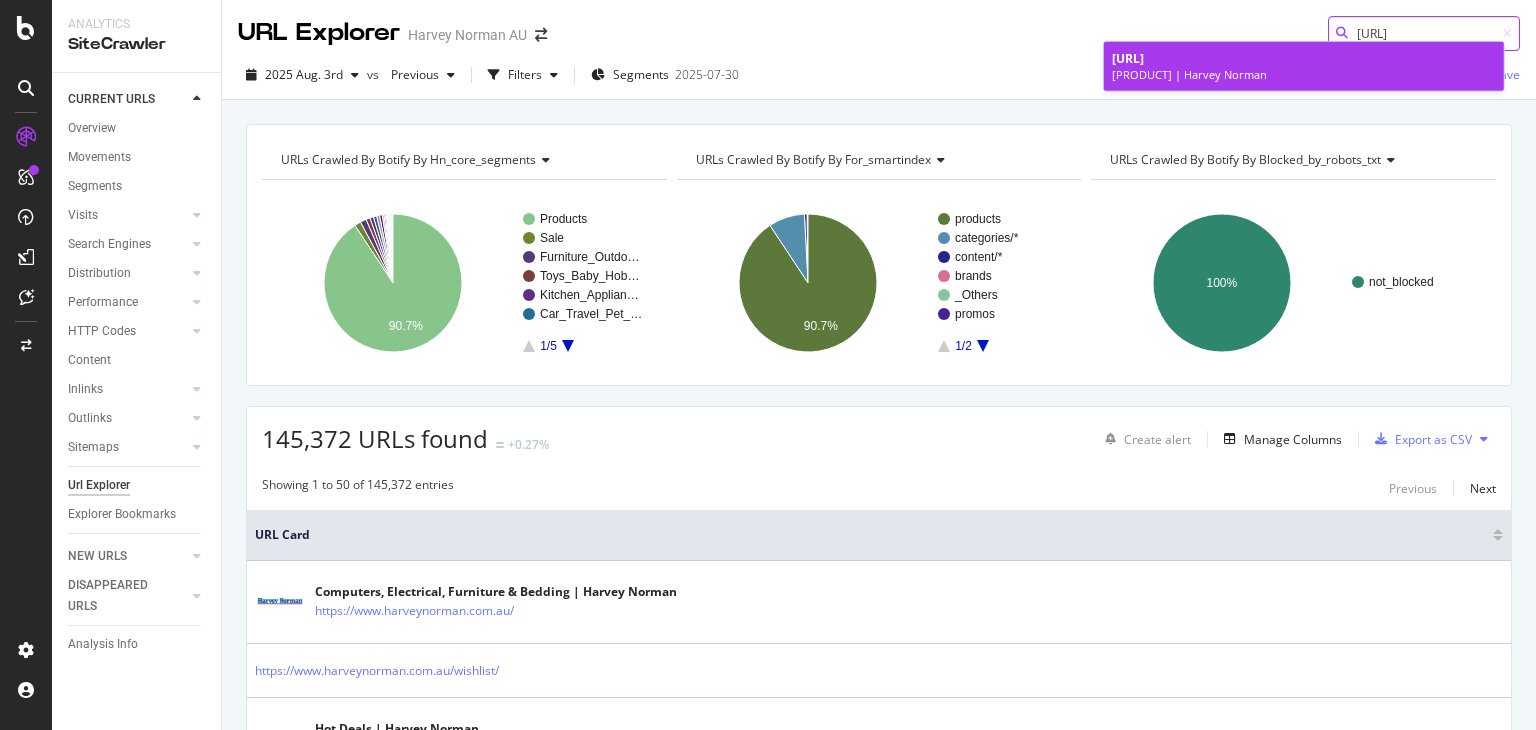 type on "[URL]" 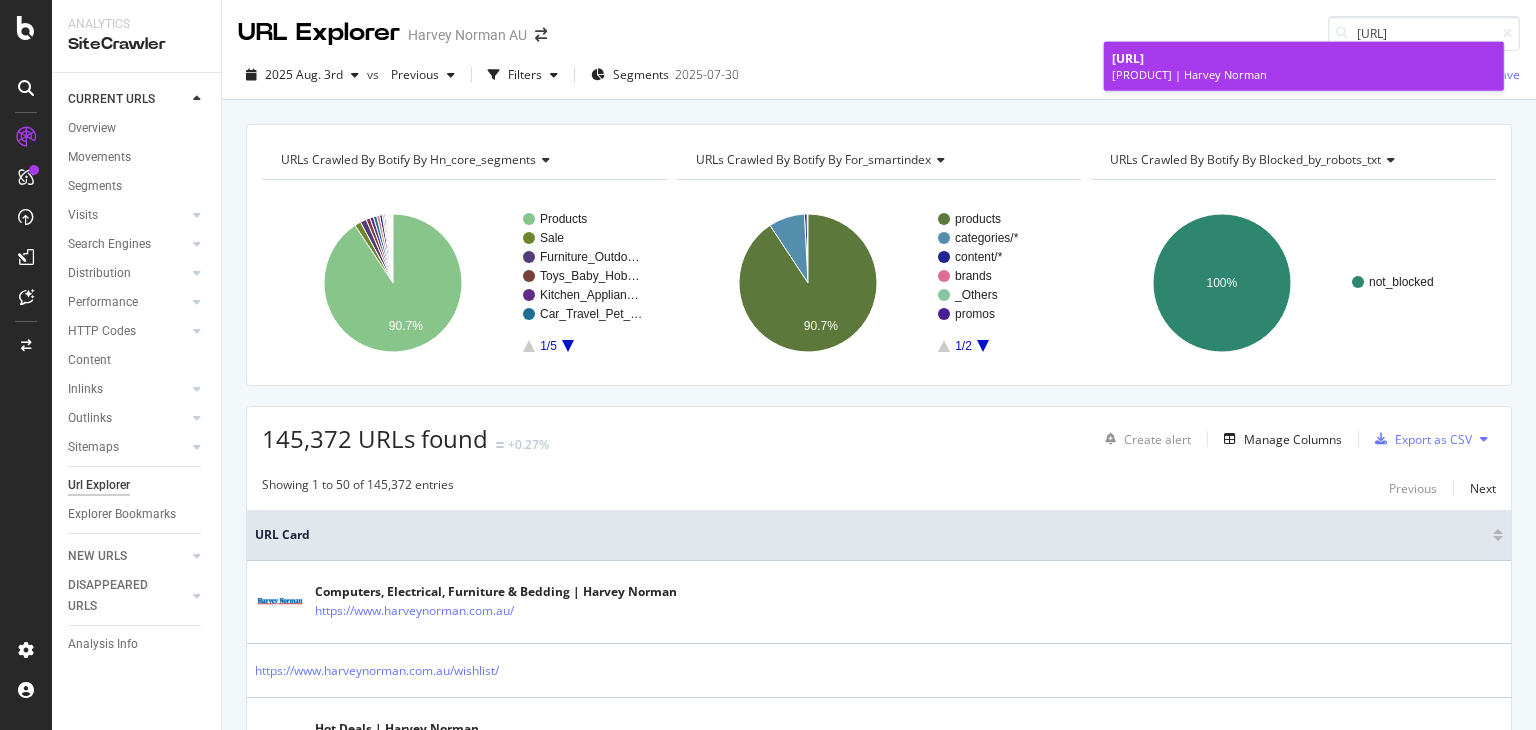 scroll, scrollTop: 0, scrollLeft: 0, axis: both 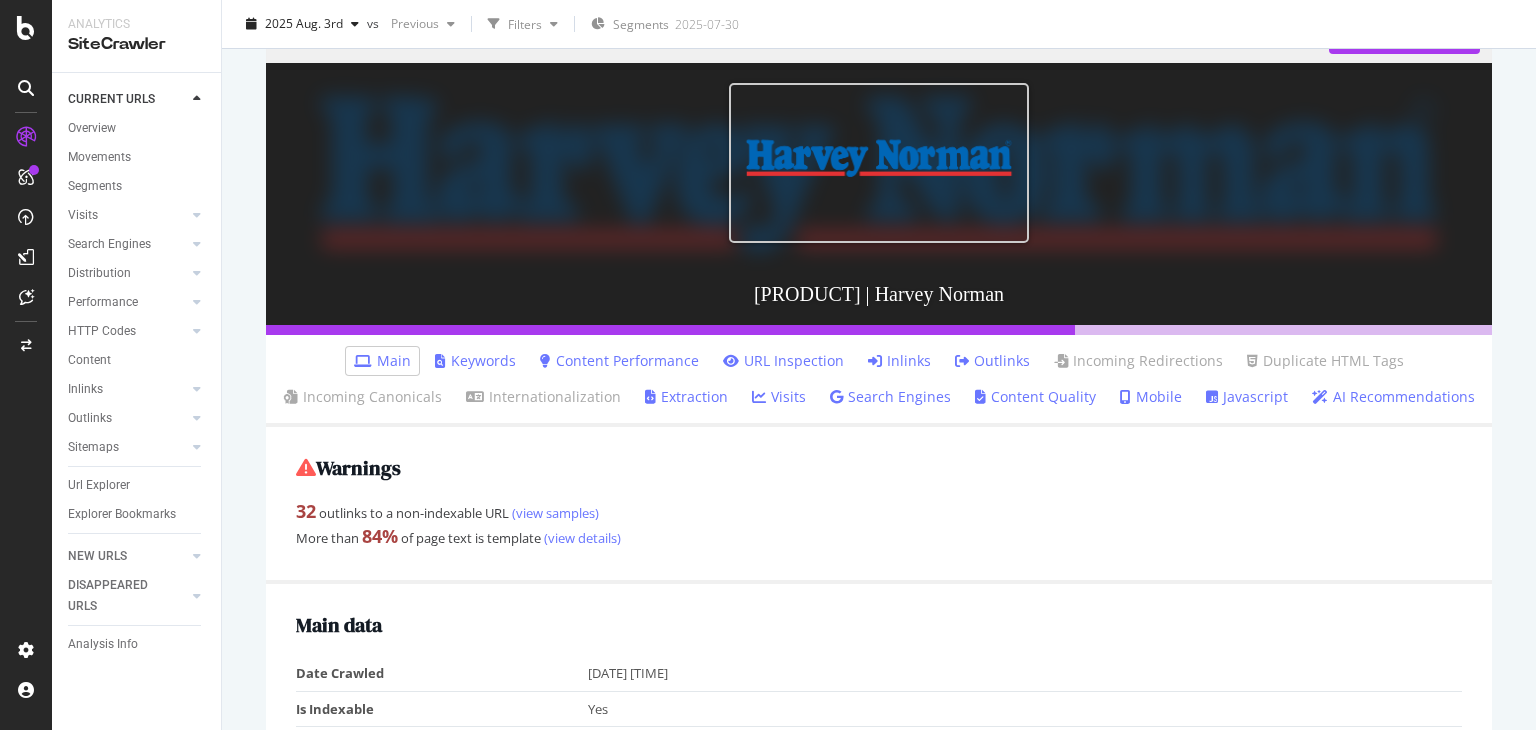 click on "Inlinks" at bounding box center [899, 361] 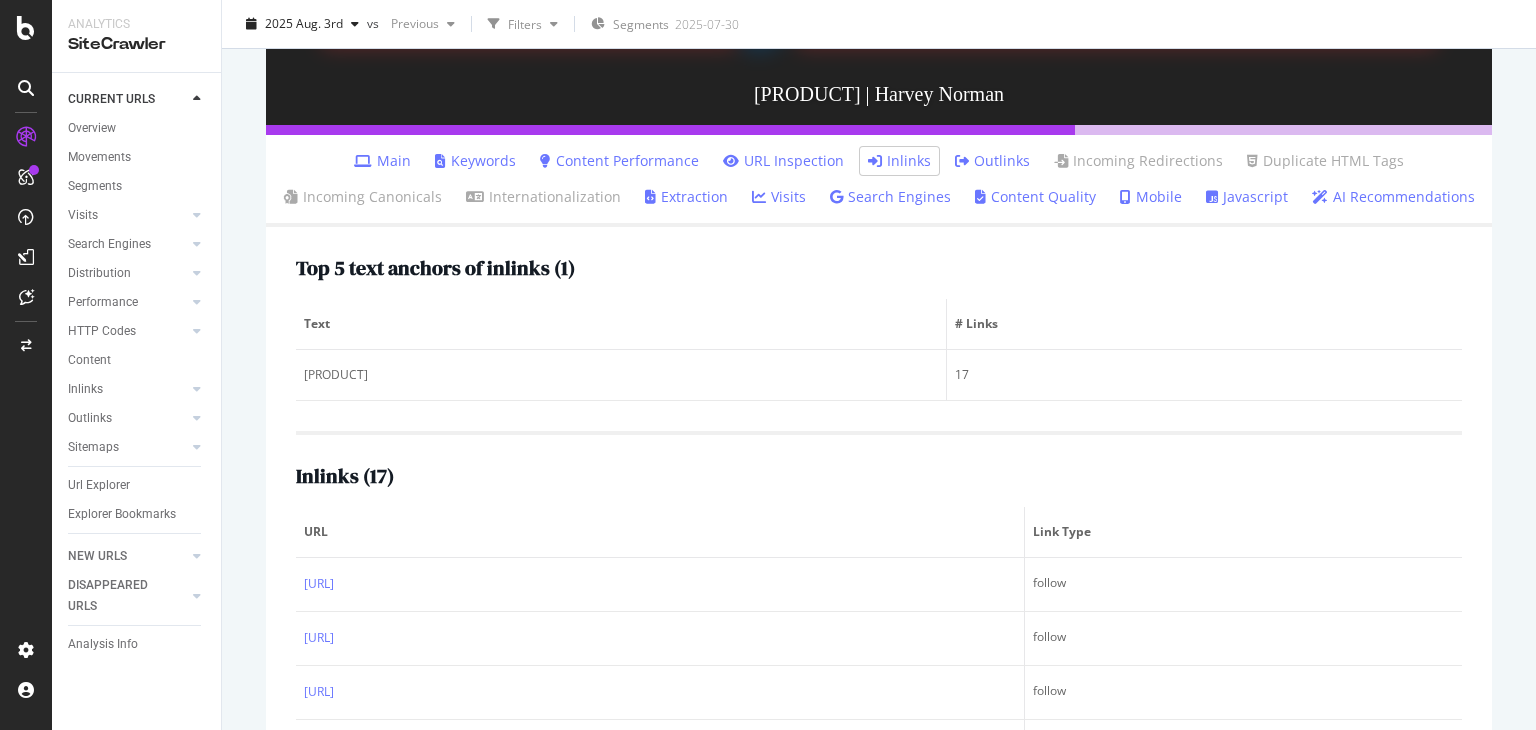 scroll, scrollTop: 600, scrollLeft: 0, axis: vertical 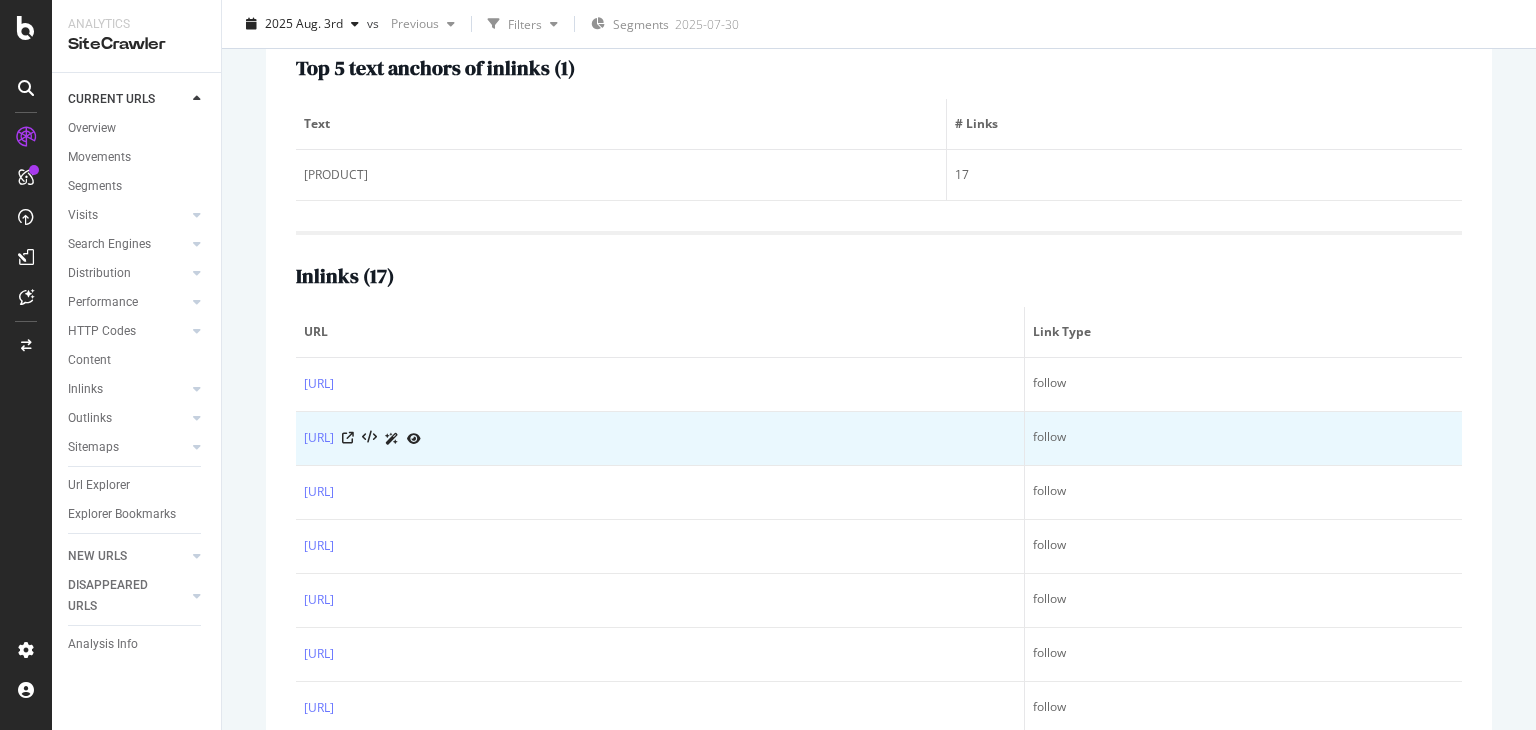 drag, startPoint x: 435, startPoint y: 397, endPoint x: 805, endPoint y: 447, distance: 373.3631 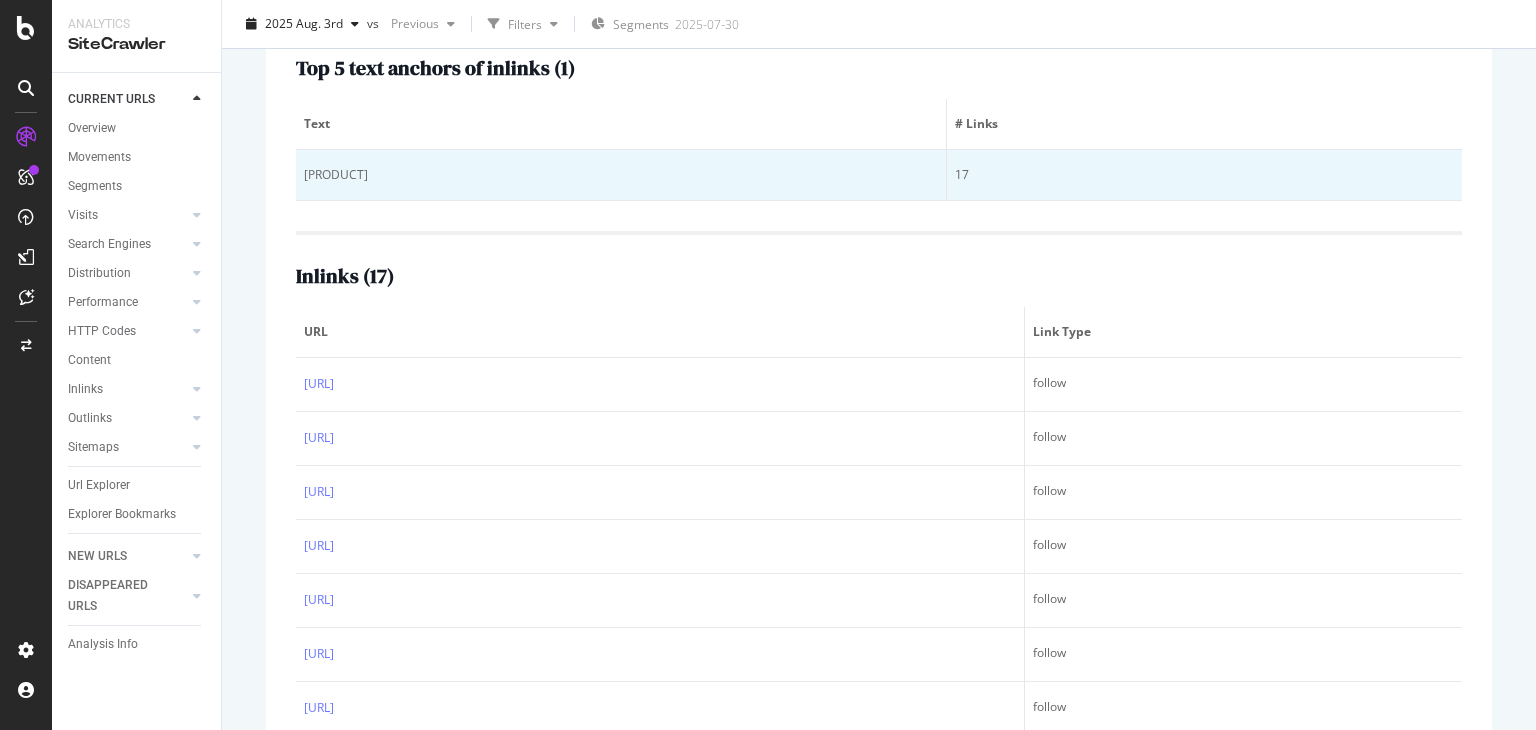 click on "[PRODUCT]" at bounding box center [621, 175] 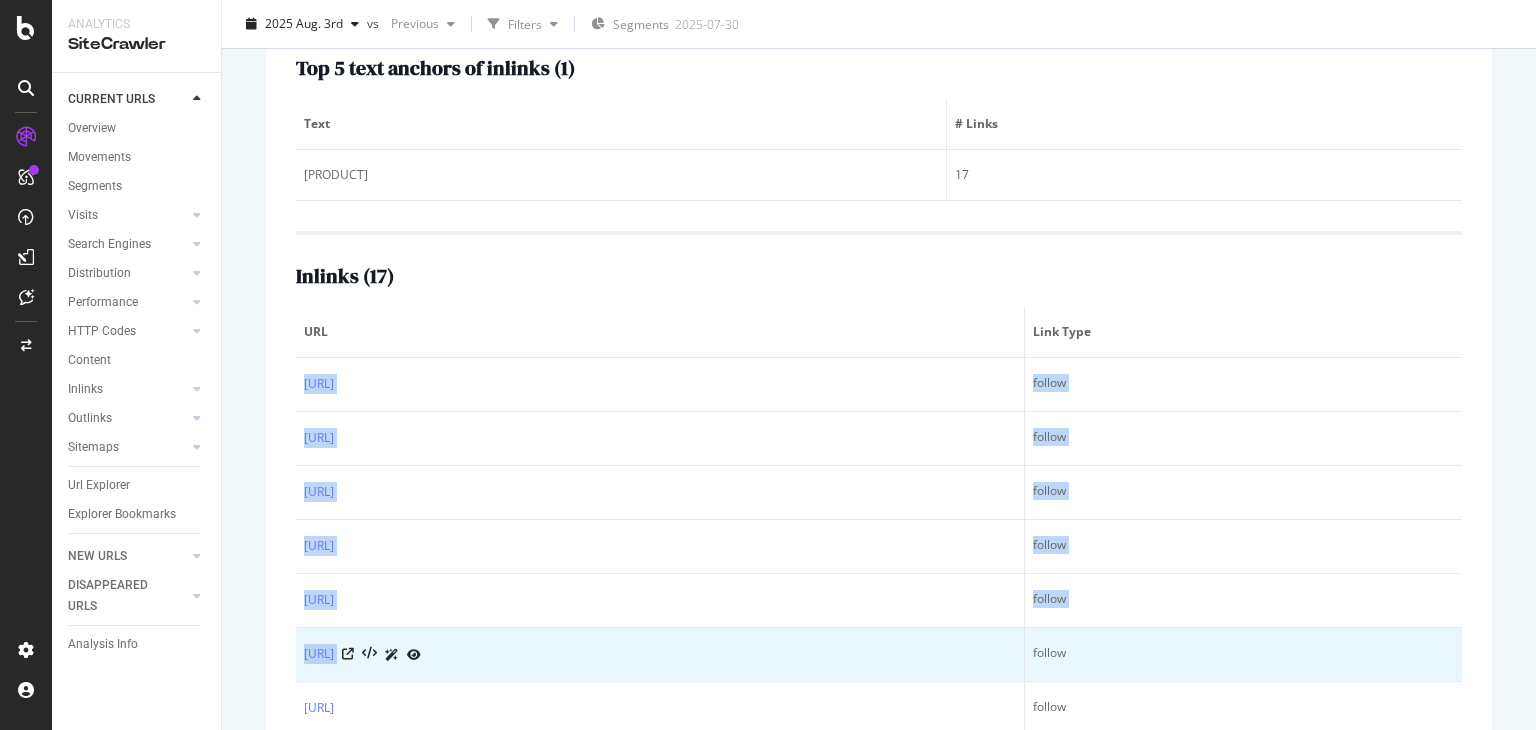 scroll, scrollTop: 464, scrollLeft: 0, axis: vertical 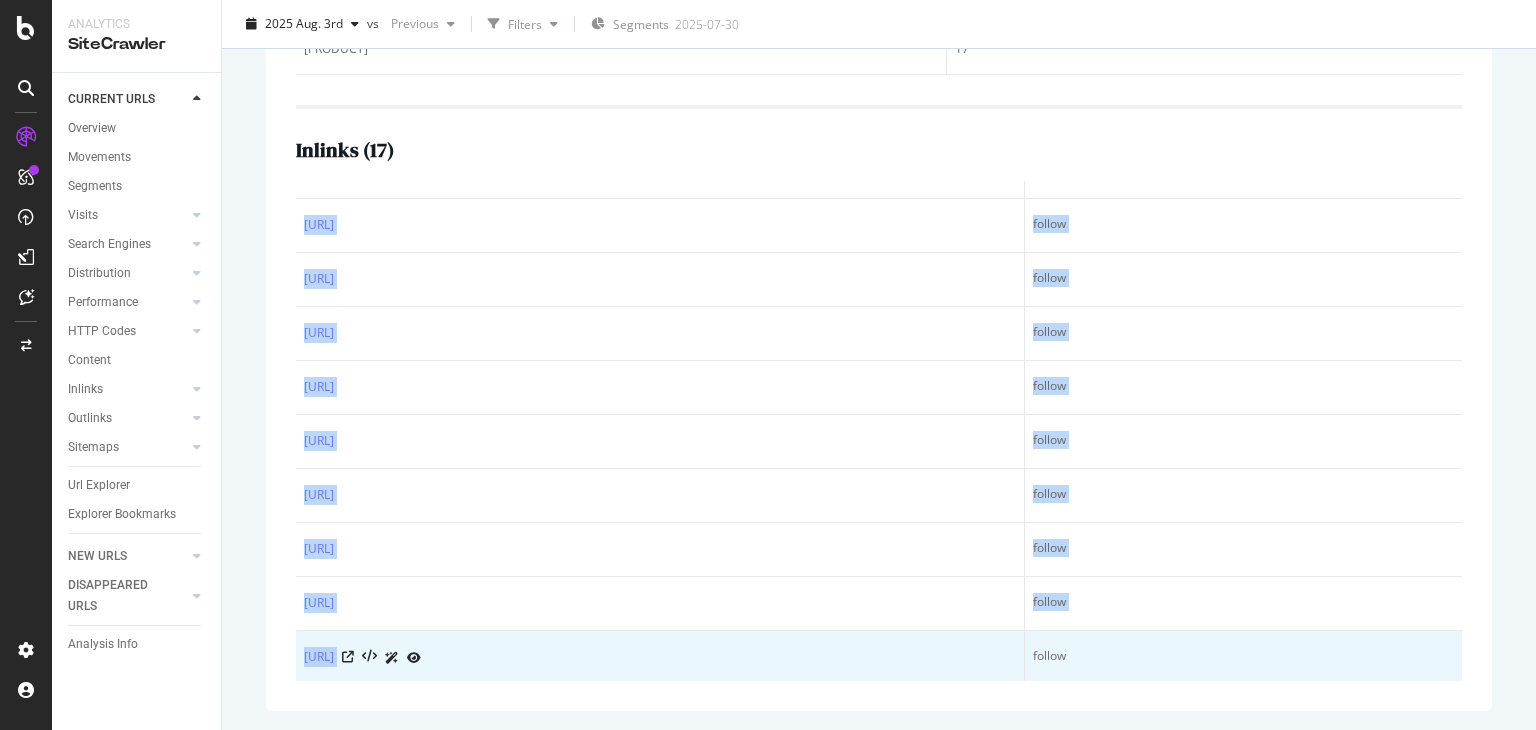 drag, startPoint x: 298, startPoint y: 382, endPoint x: 826, endPoint y: 661, distance: 597.18085 